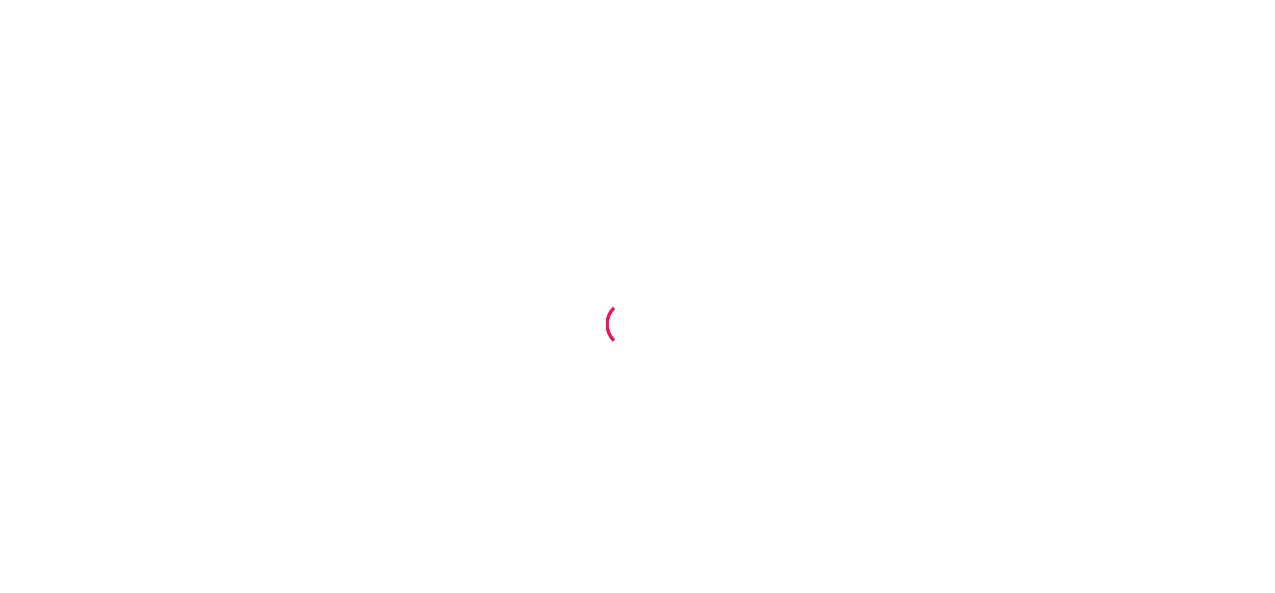 scroll, scrollTop: 0, scrollLeft: 0, axis: both 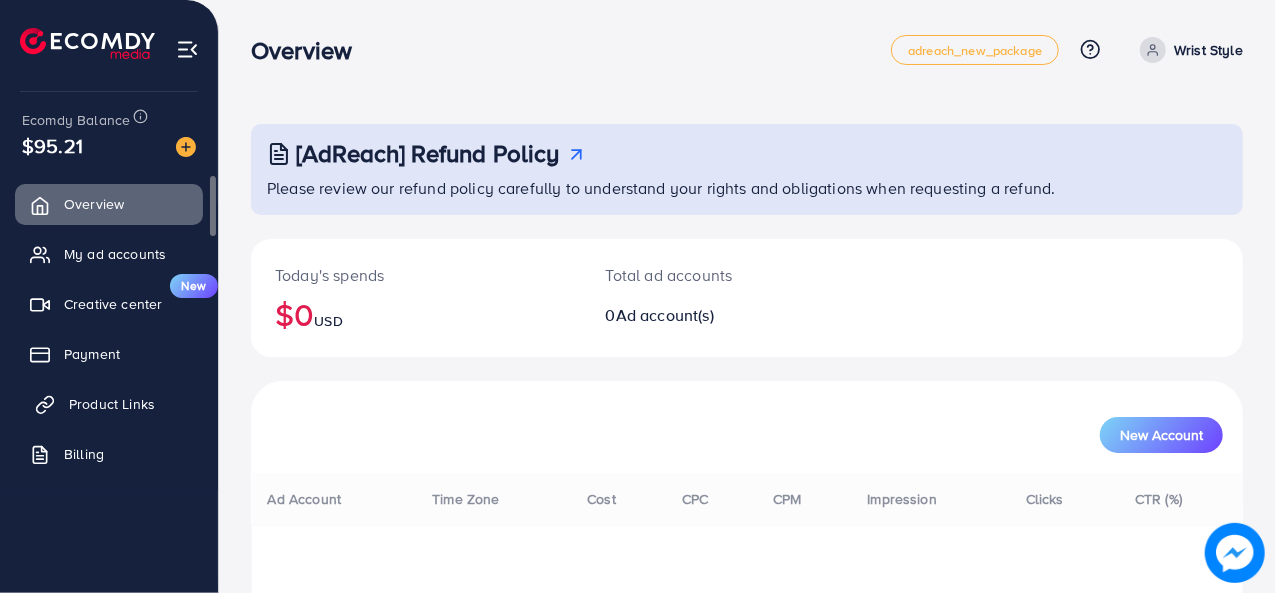 click on "Product Links" at bounding box center (112, 404) 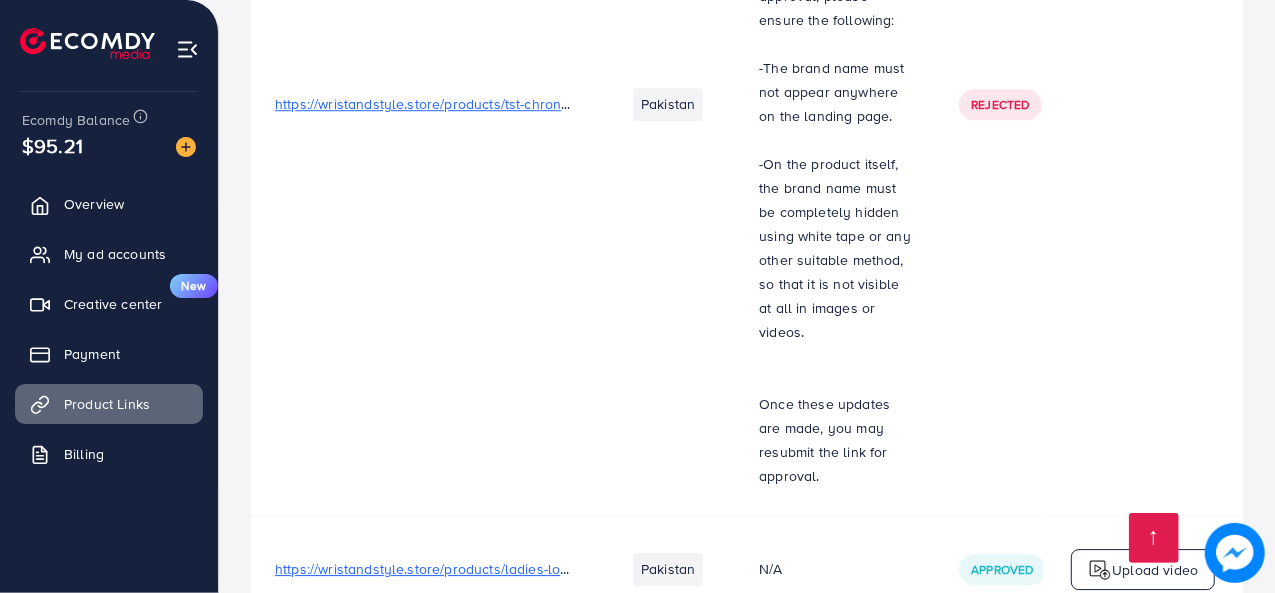 scroll, scrollTop: 11404, scrollLeft: 0, axis: vertical 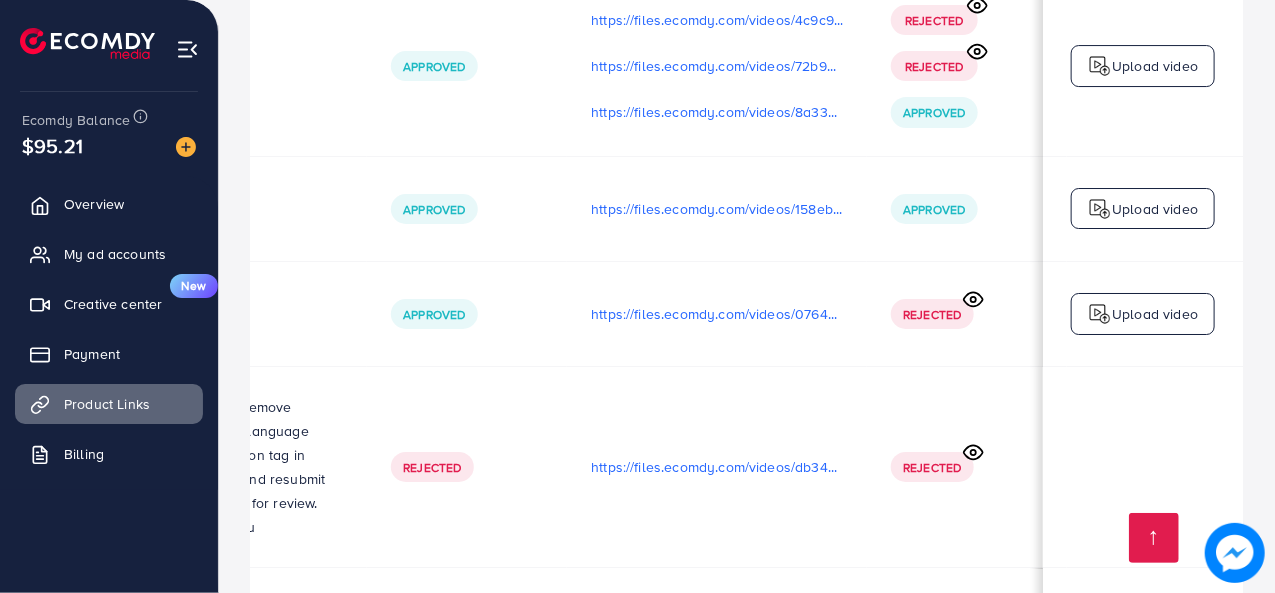 click on "Rejected" at bounding box center [932, 467] 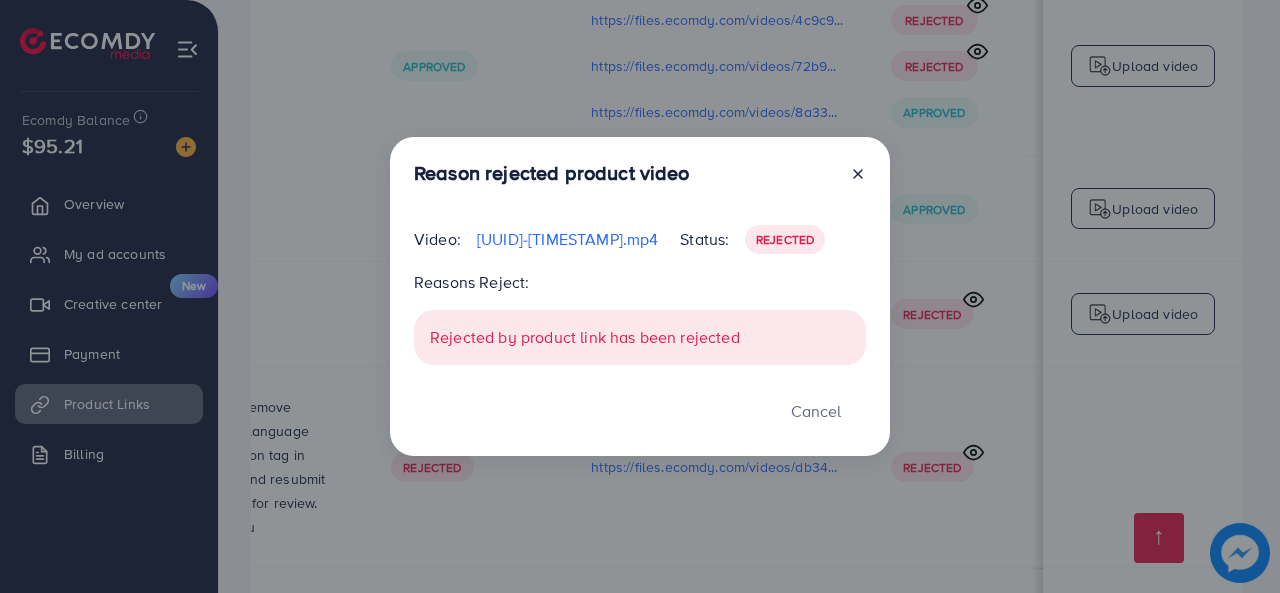 click 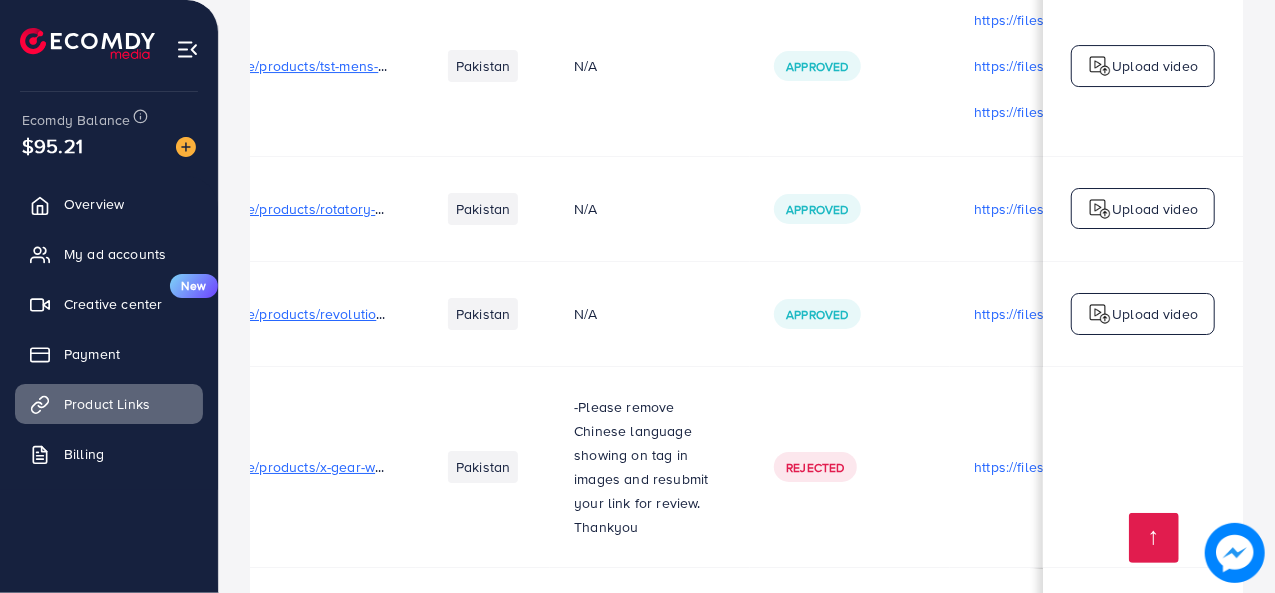 scroll, scrollTop: 0, scrollLeft: 183, axis: horizontal 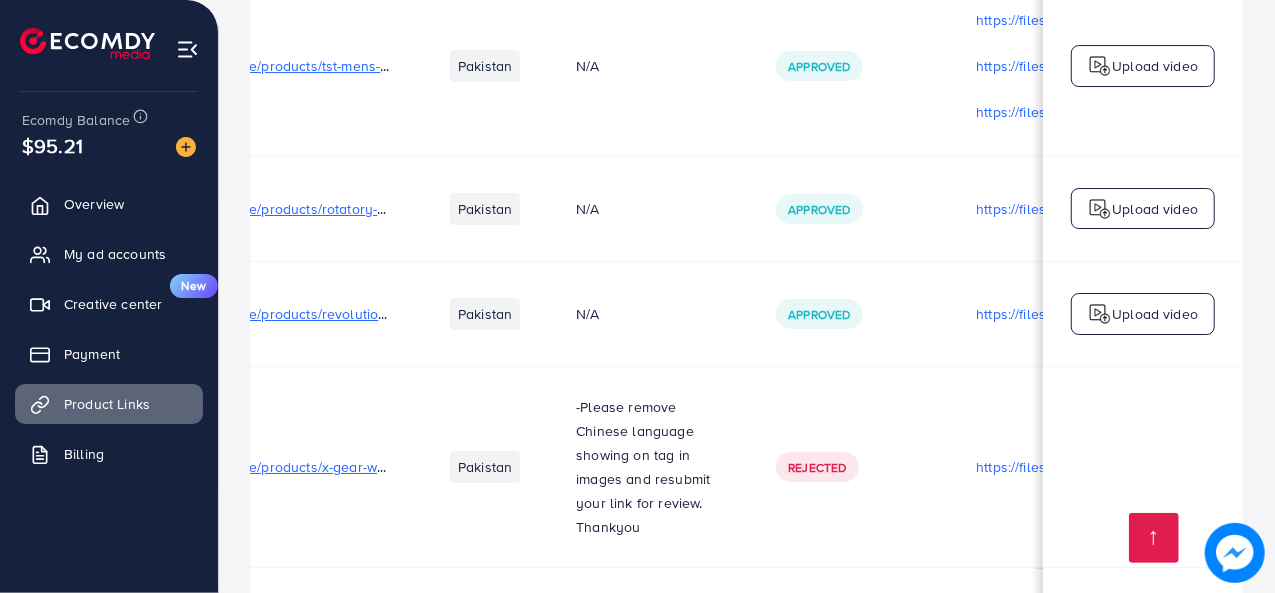 click on "-Please remove Chinese language showing on tag in images and resubmit your link for review. Thankyou" at bounding box center (652, 467) 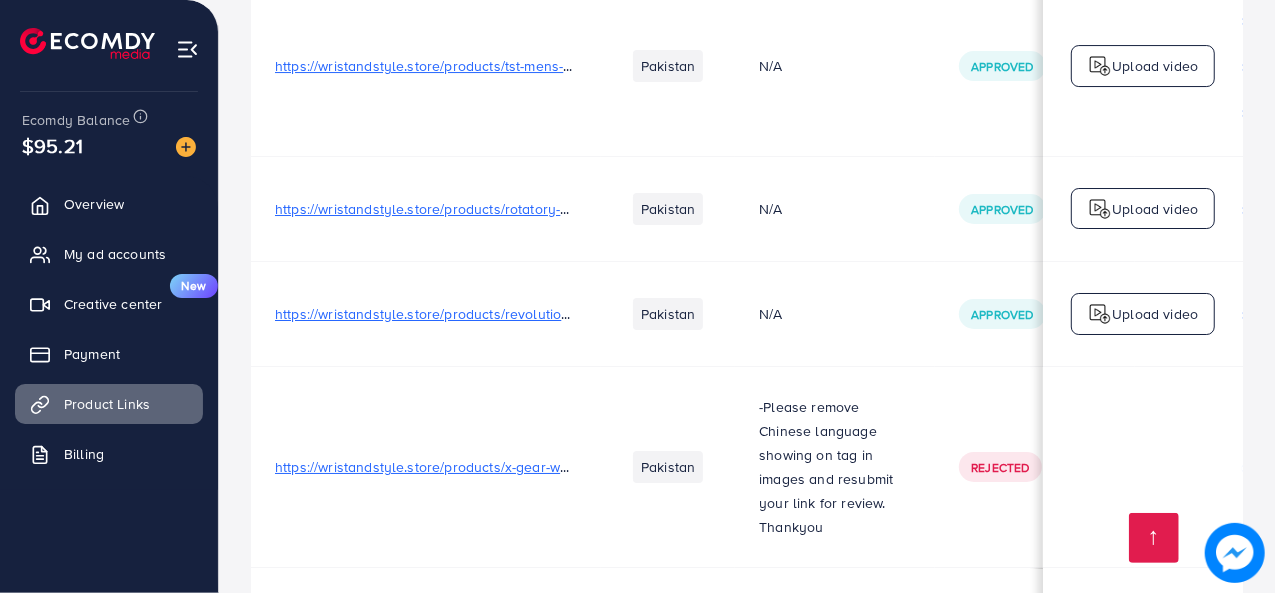 click on "https://wristandstyle.store/products/x-gear-watch-premium-silicone-straps-waterproof-sporty-stylish" at bounding box center [592, 467] 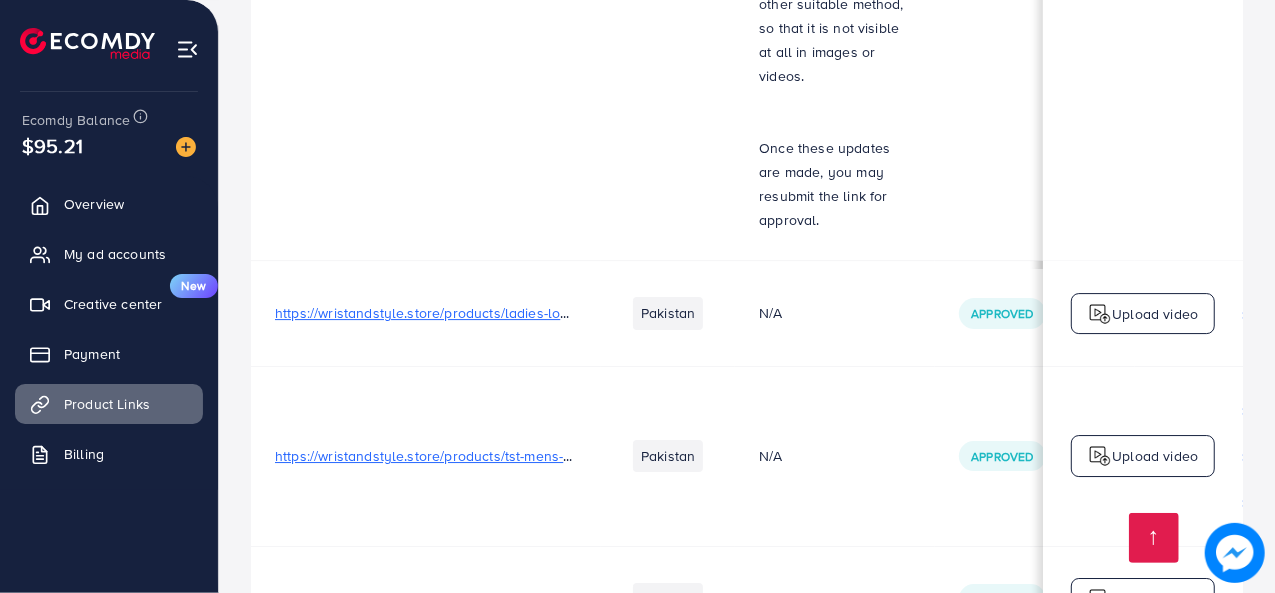 scroll, scrollTop: 11004, scrollLeft: 0, axis: vertical 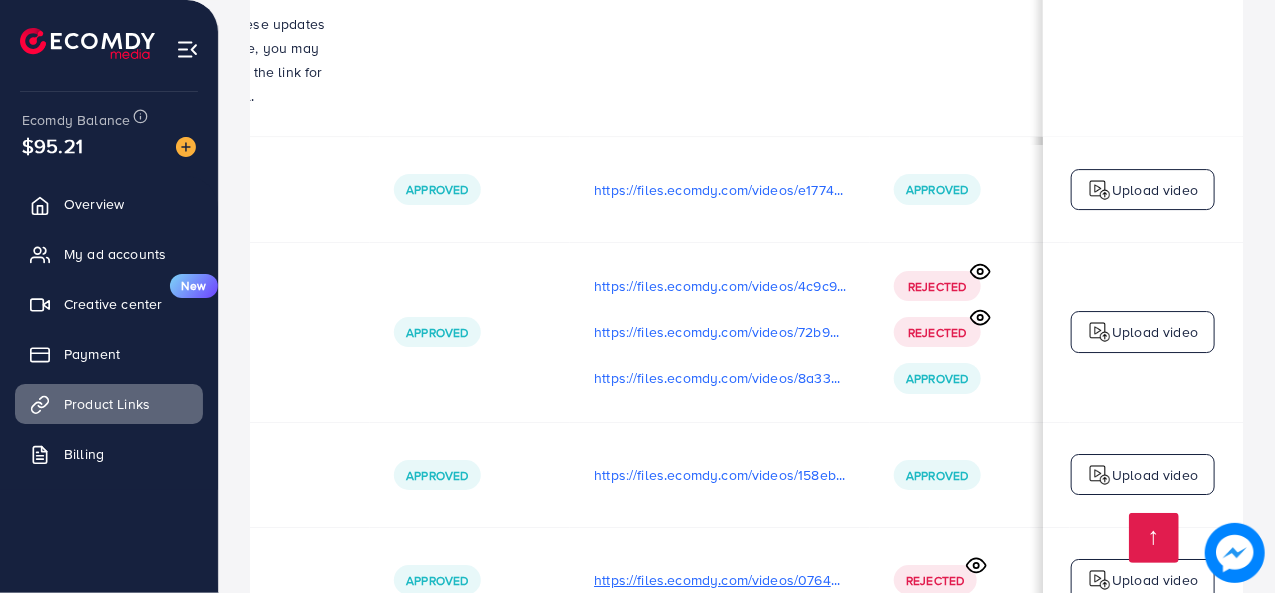 click on "https://files.ecomdy.com/videos/076452e9-1376-4c74-812d-fb506a3f1b6a-1754382764997.mp4" at bounding box center (720, 580) 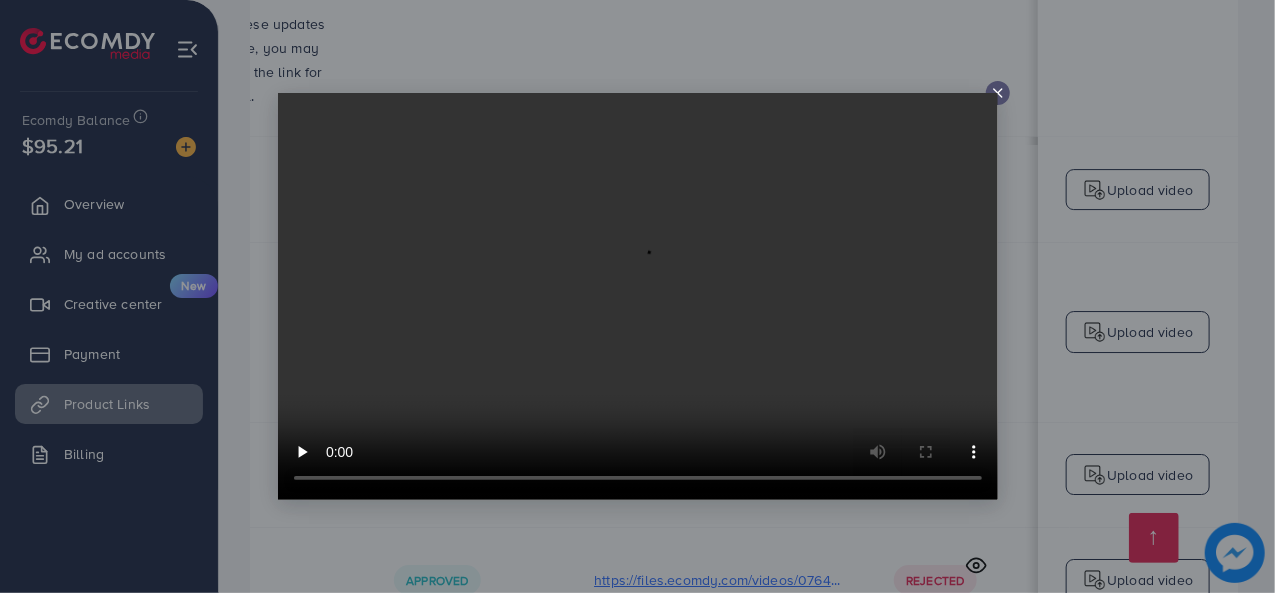 scroll, scrollTop: 0, scrollLeft: 578, axis: horizontal 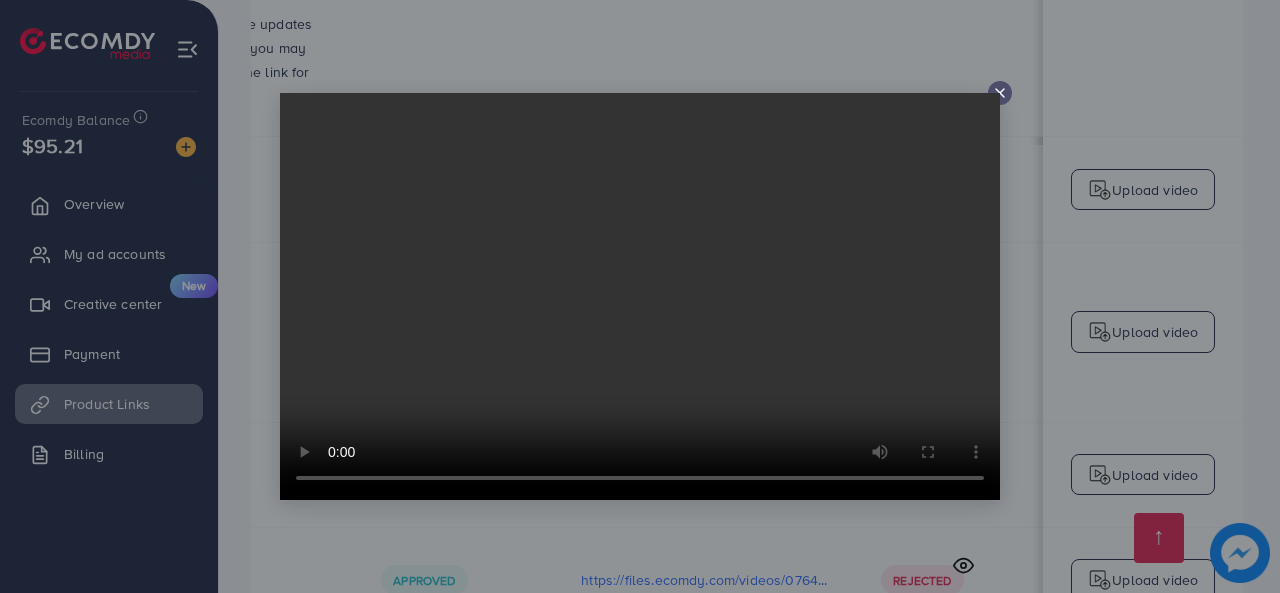 click 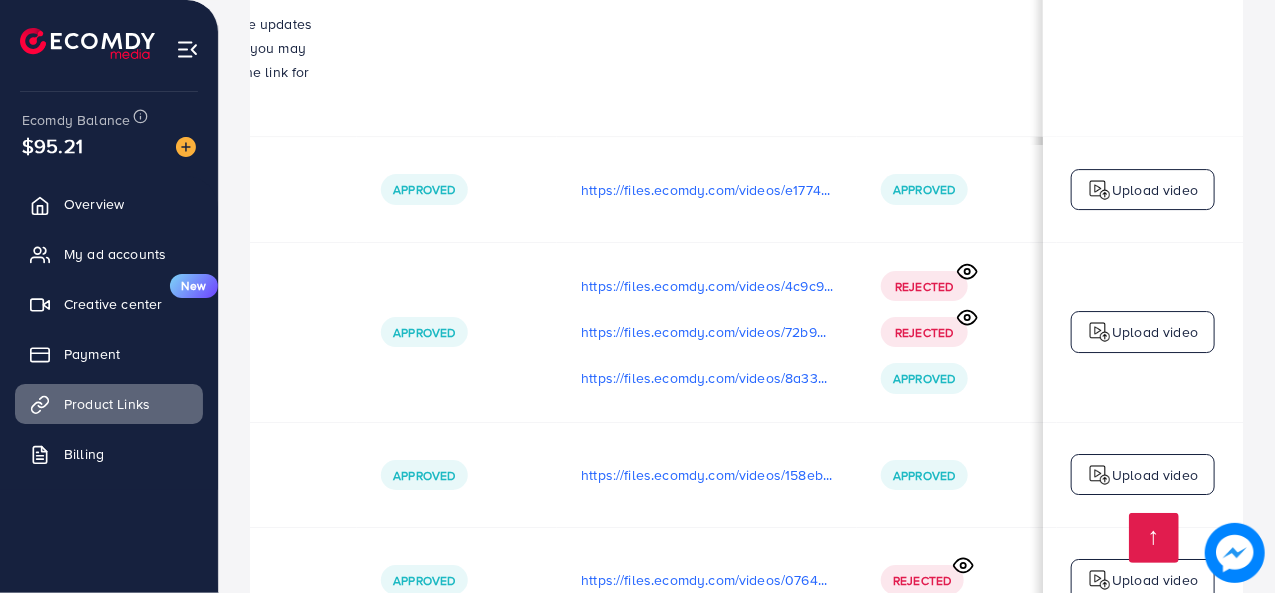 click 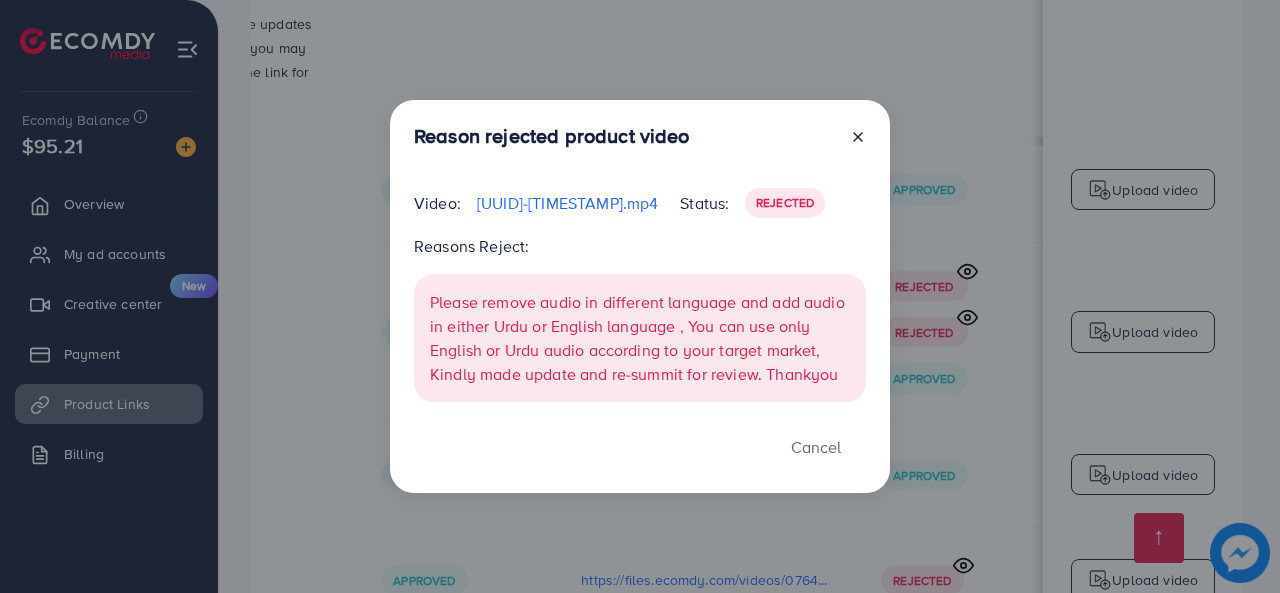 click 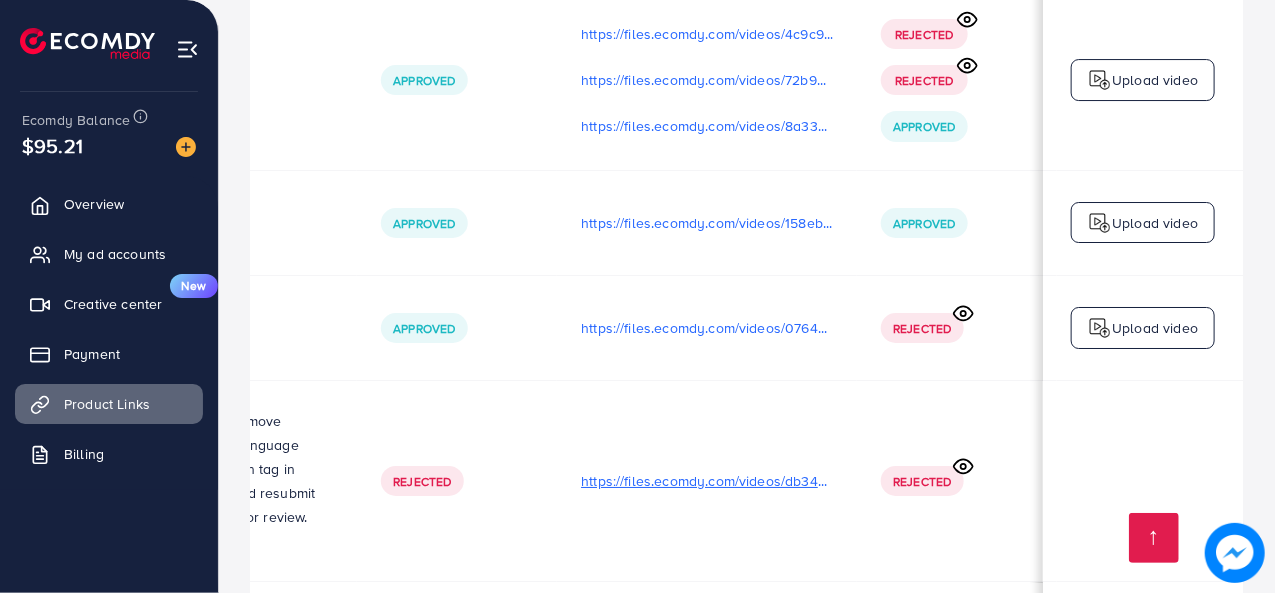 scroll, scrollTop: 11404, scrollLeft: 0, axis: vertical 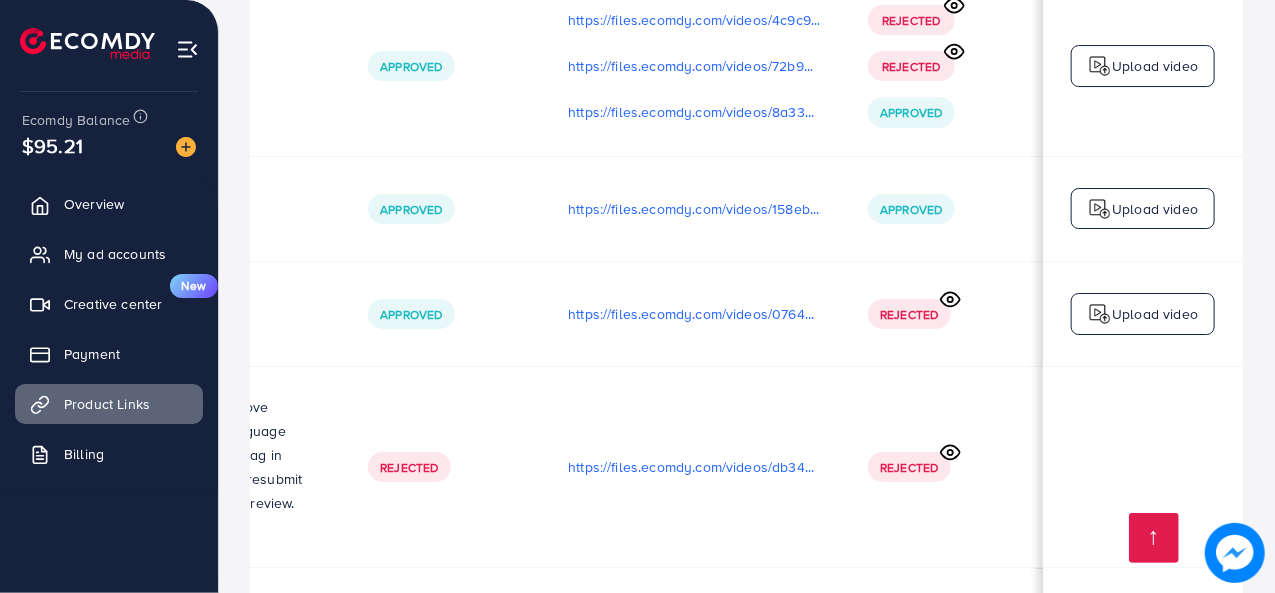 click 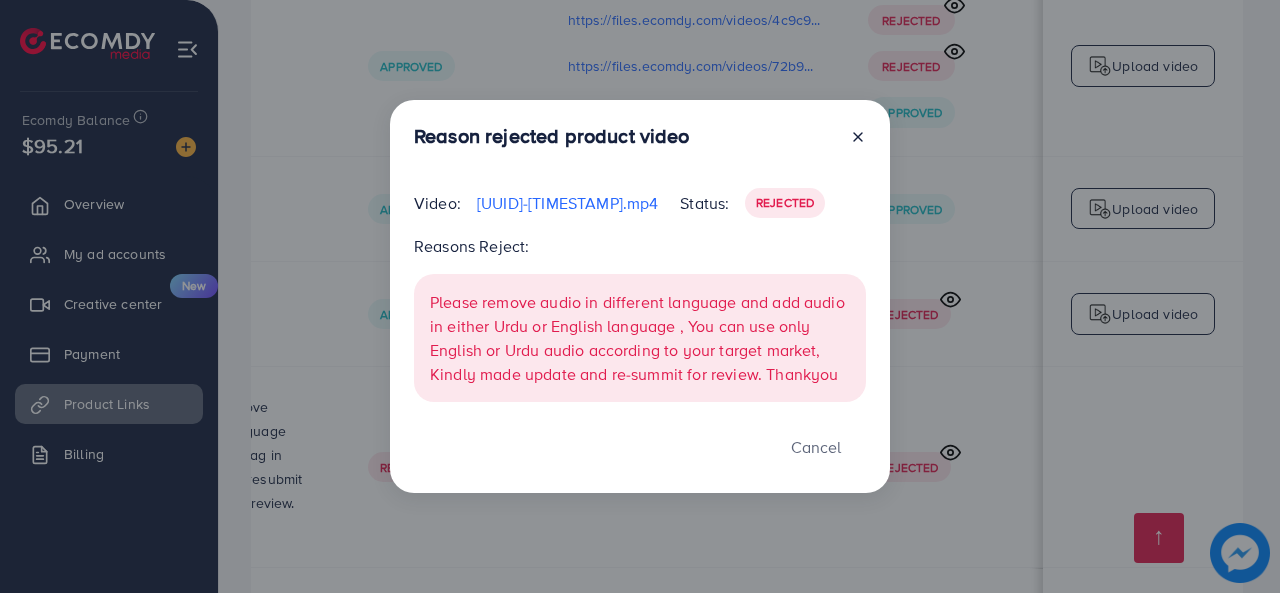 click on "Reason rejected product video   Video:  [UUID]-[TIMESTAMP].mp4  Status:  Rejected Reasons Reject: Please remove audio in different language and add audio in either Urdu or English language , You can use only English or Urdu audio according to your target market, Kindly made update and re-summit for review. Thankyou  Cancel" at bounding box center [640, 296] 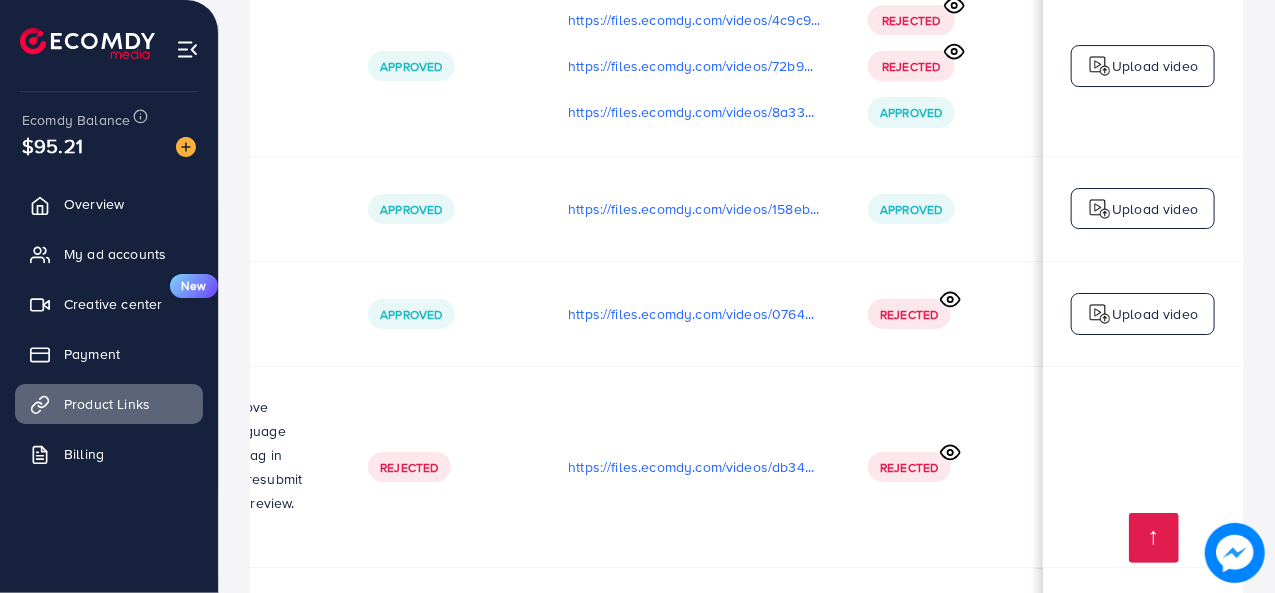 scroll, scrollTop: 0, scrollLeft: 586, axis: horizontal 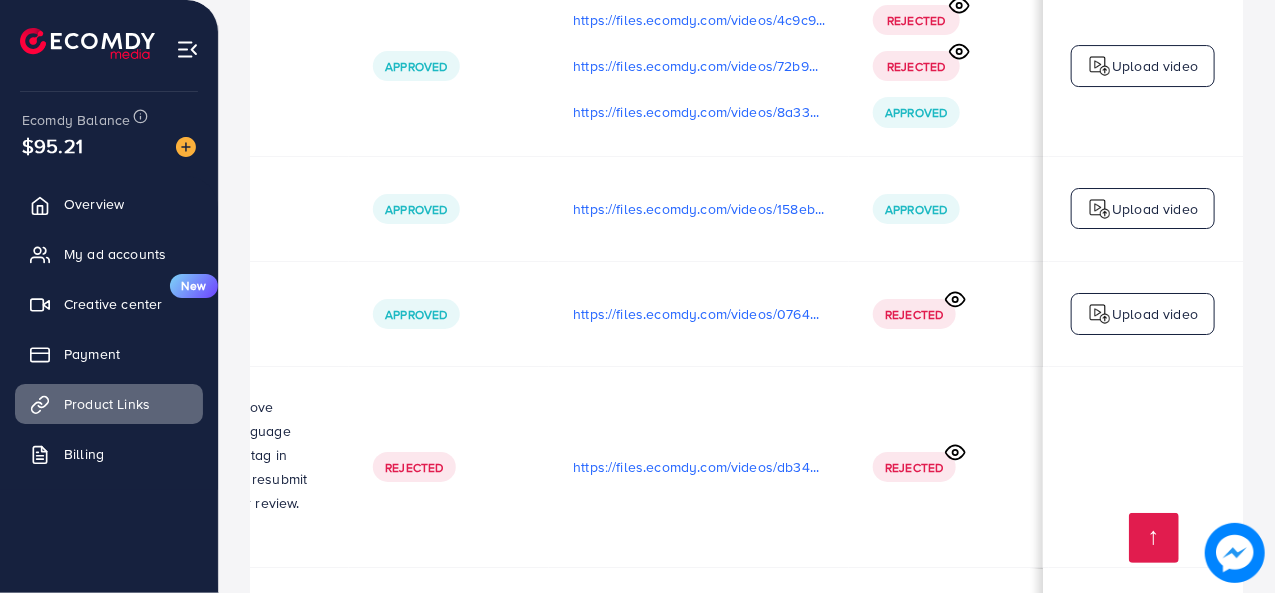 click on "[UUID]-[TIMESTAMP].mp4" at bounding box center [651, 620] 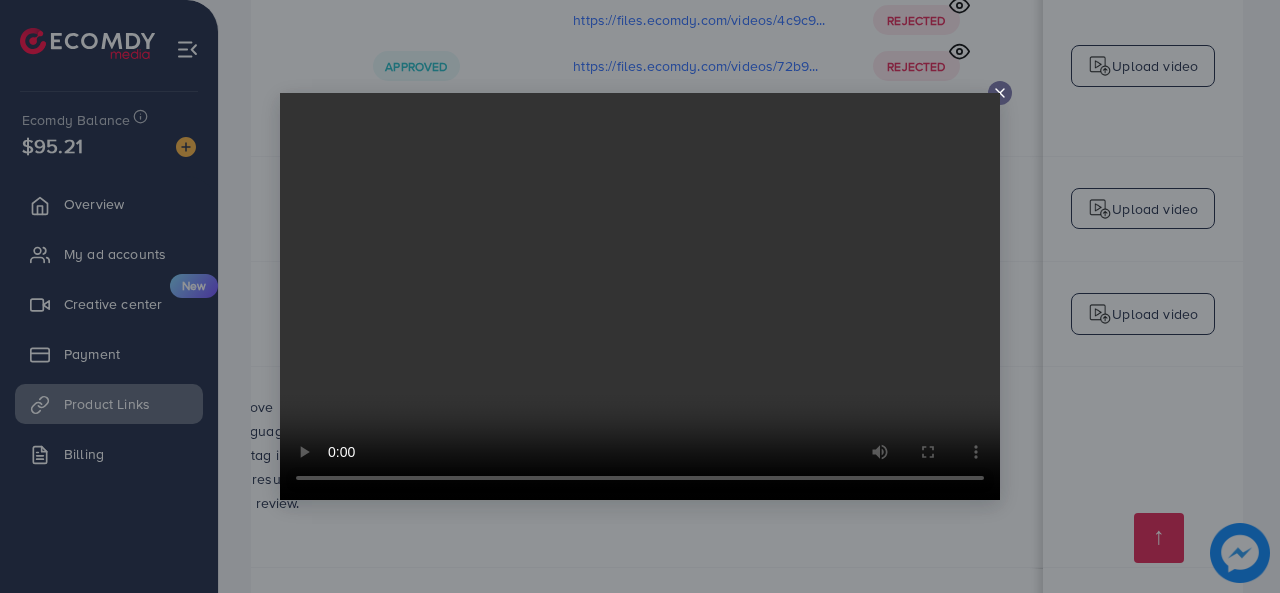 click at bounding box center [640, 296] 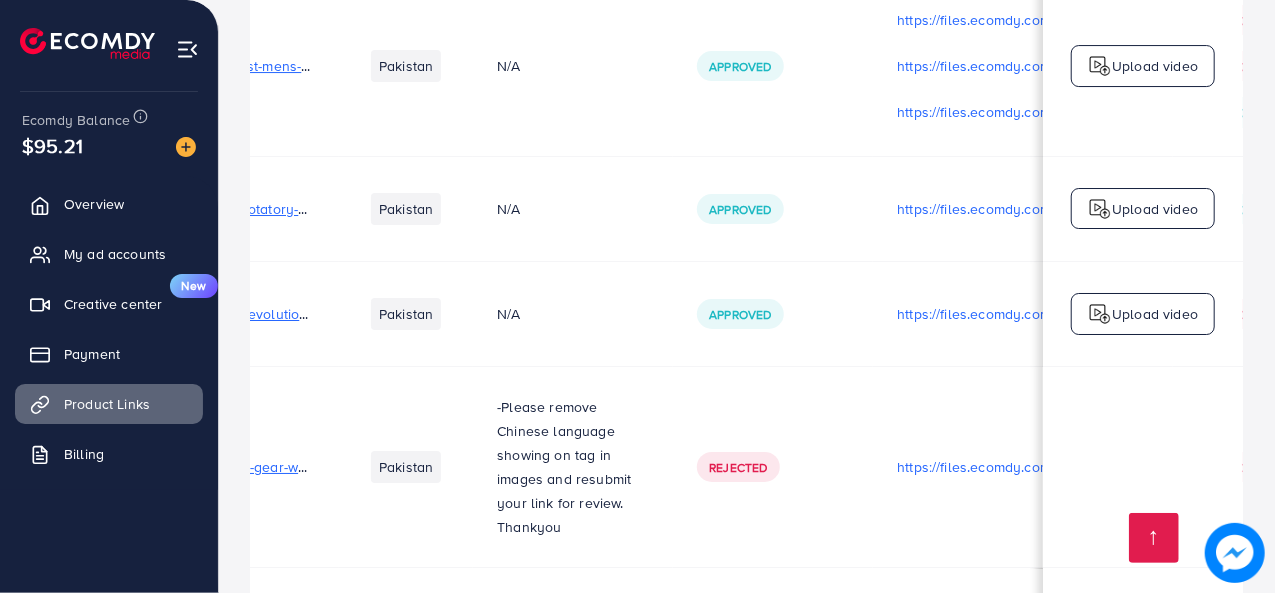 scroll, scrollTop: 0, scrollLeft: 591, axis: horizontal 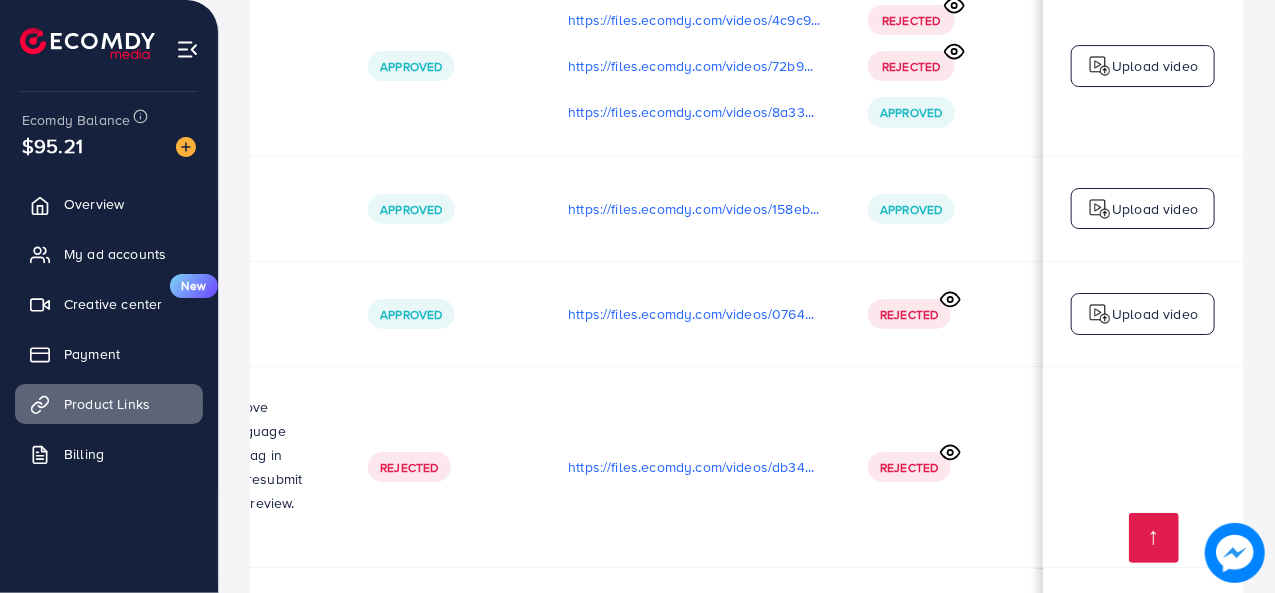 click 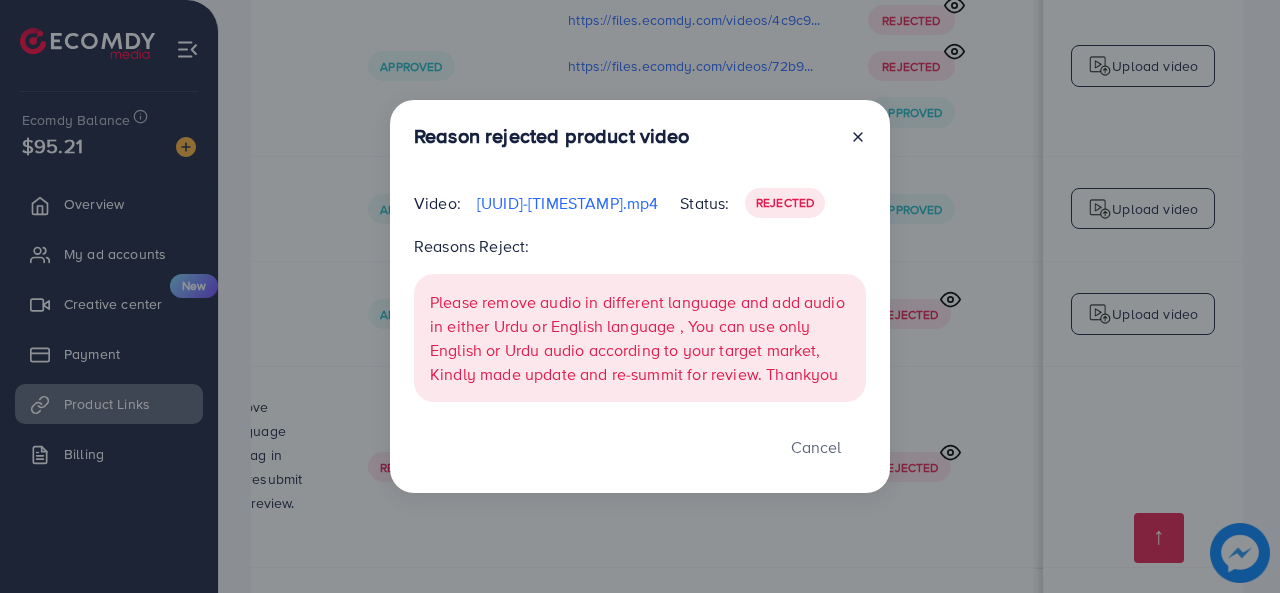 drag, startPoint x: 858, startPoint y: 141, endPoint x: 906, endPoint y: 481, distance: 343.37152 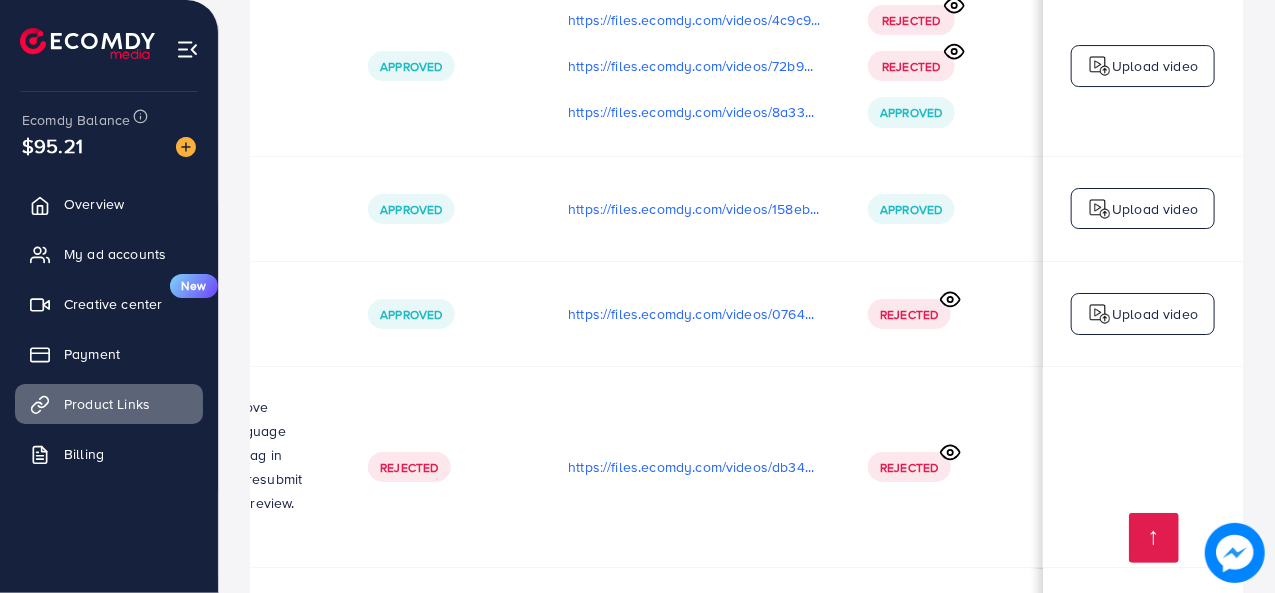 scroll, scrollTop: 0, scrollLeft: 586, axis: horizontal 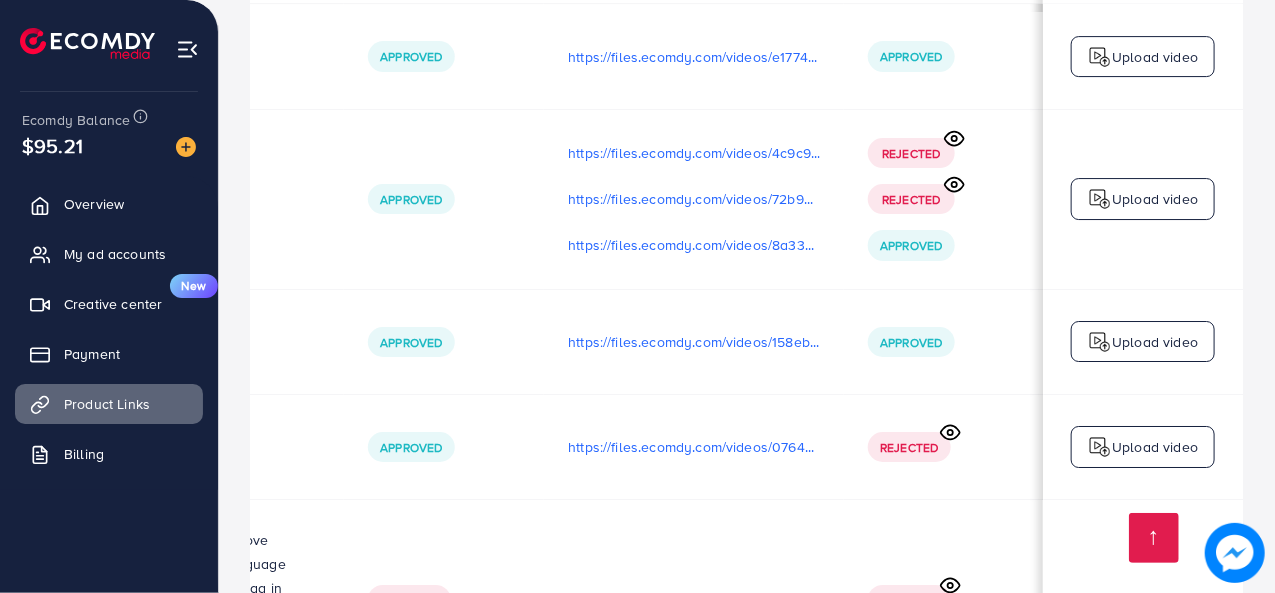 click 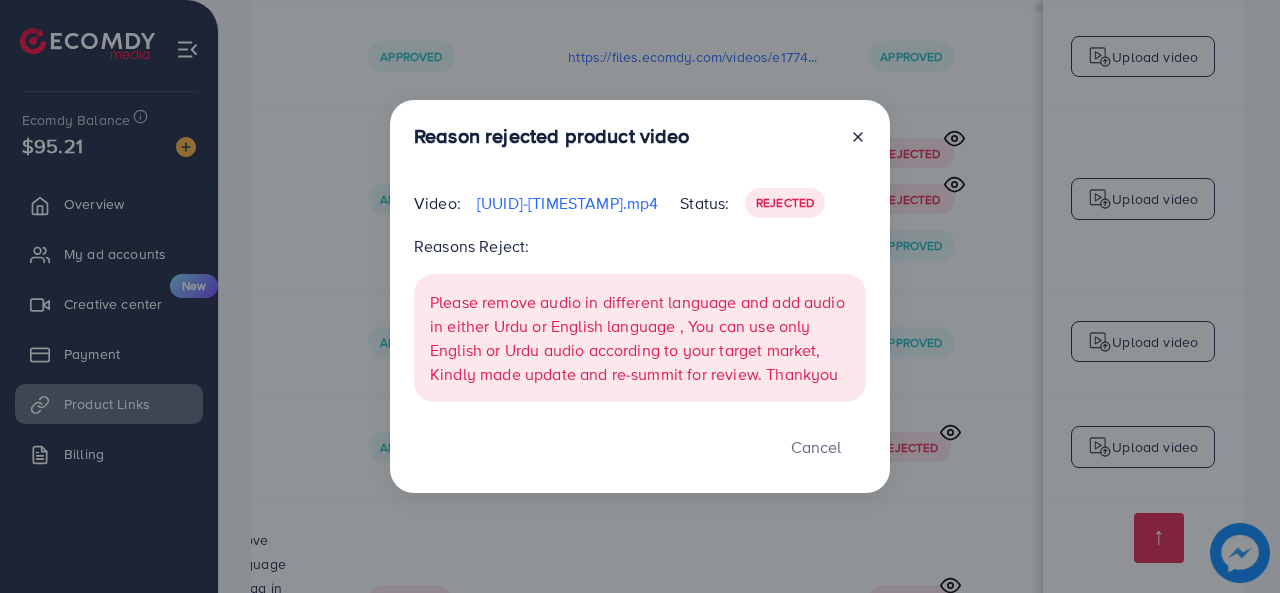 click 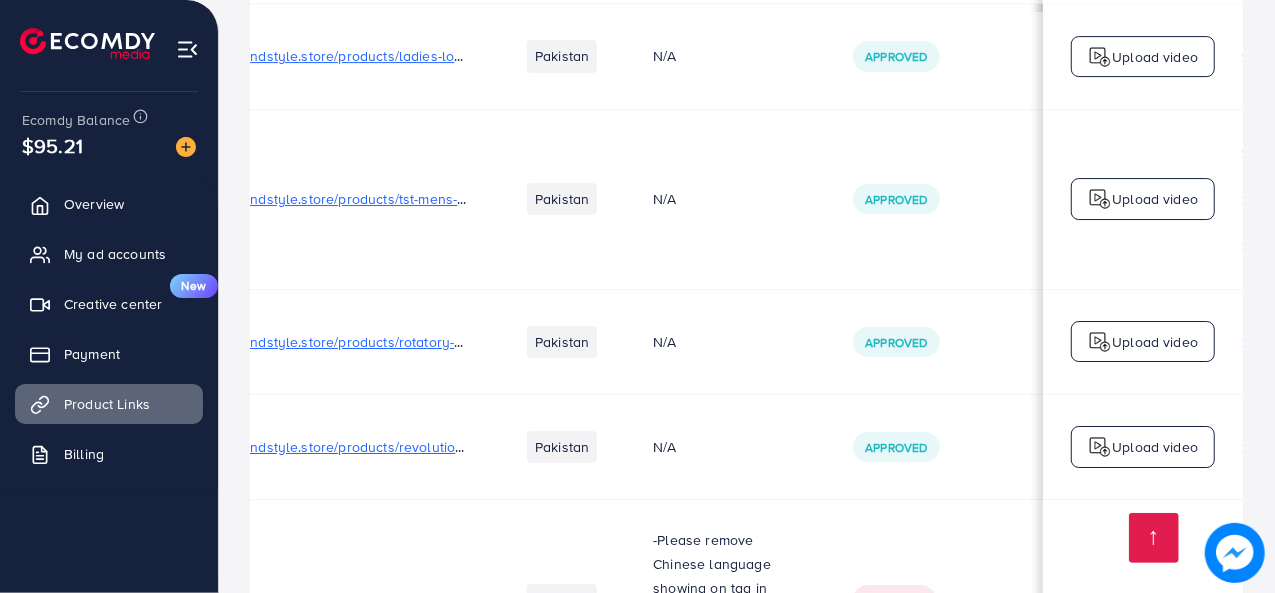 scroll, scrollTop: 0, scrollLeft: 105, axis: horizontal 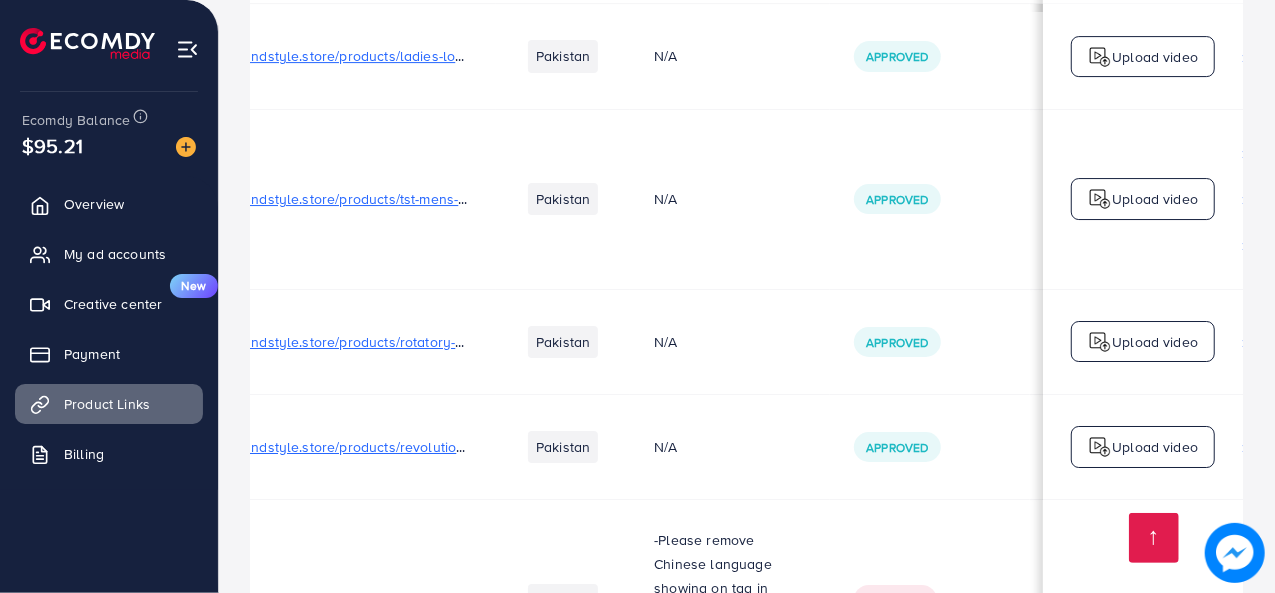 click on "https://wristandstyle.store/products/rotatory-dial-watch-with-silicon-straps-magnetic-lock" at bounding box center (451, 342) 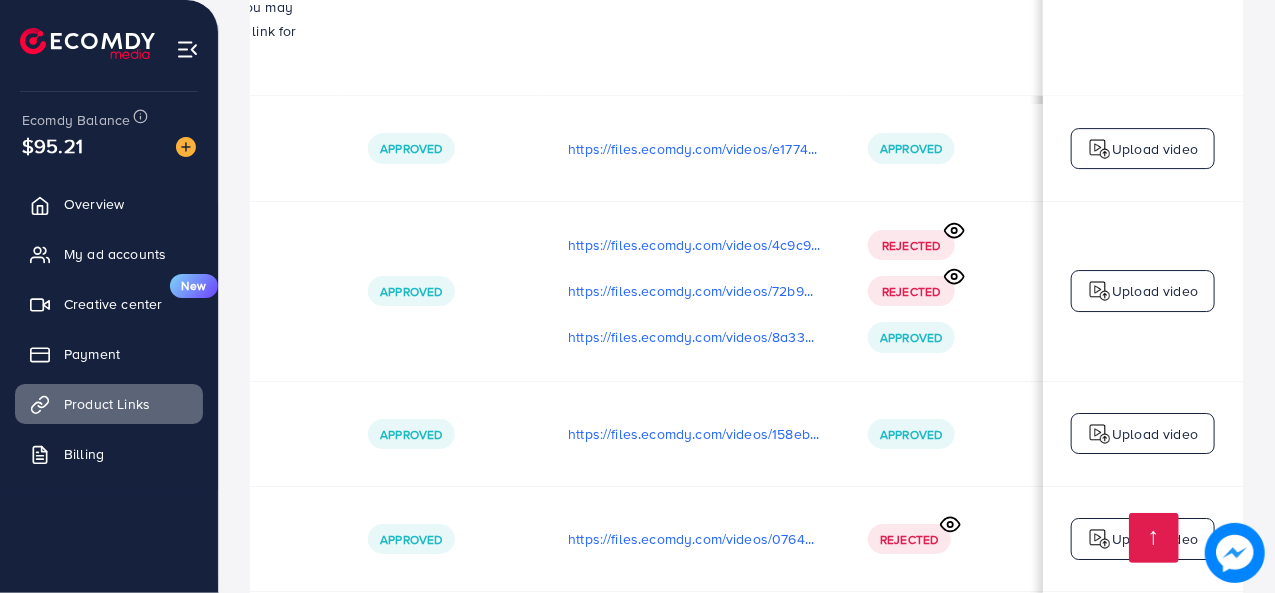 scroll, scrollTop: 11404, scrollLeft: 0, axis: vertical 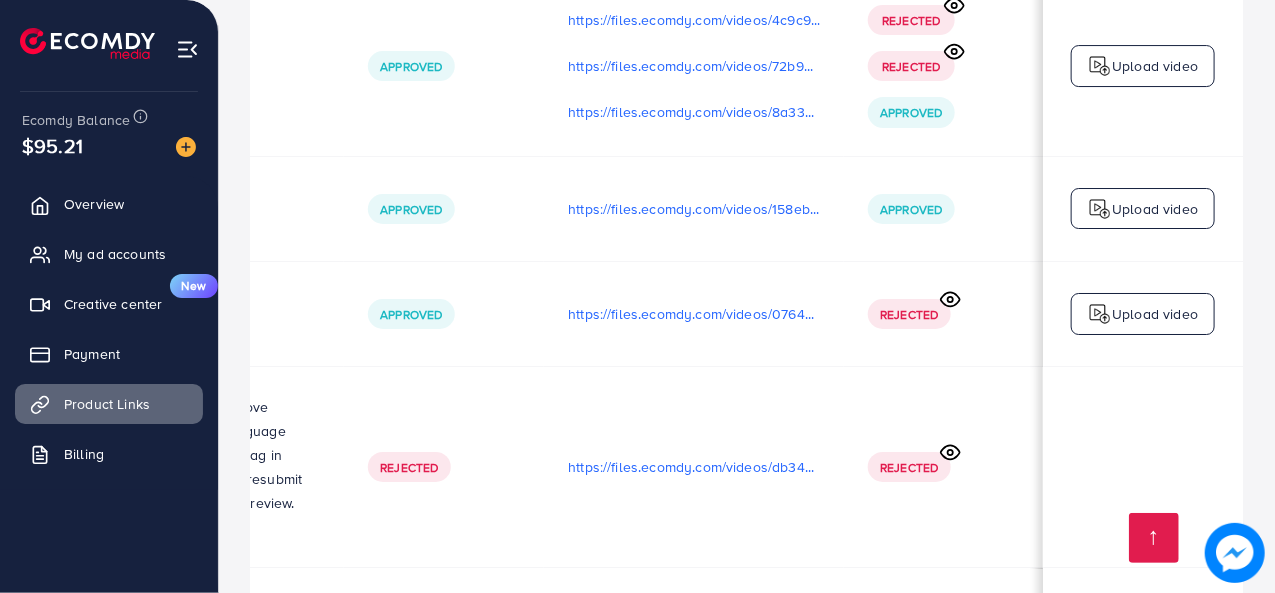 click 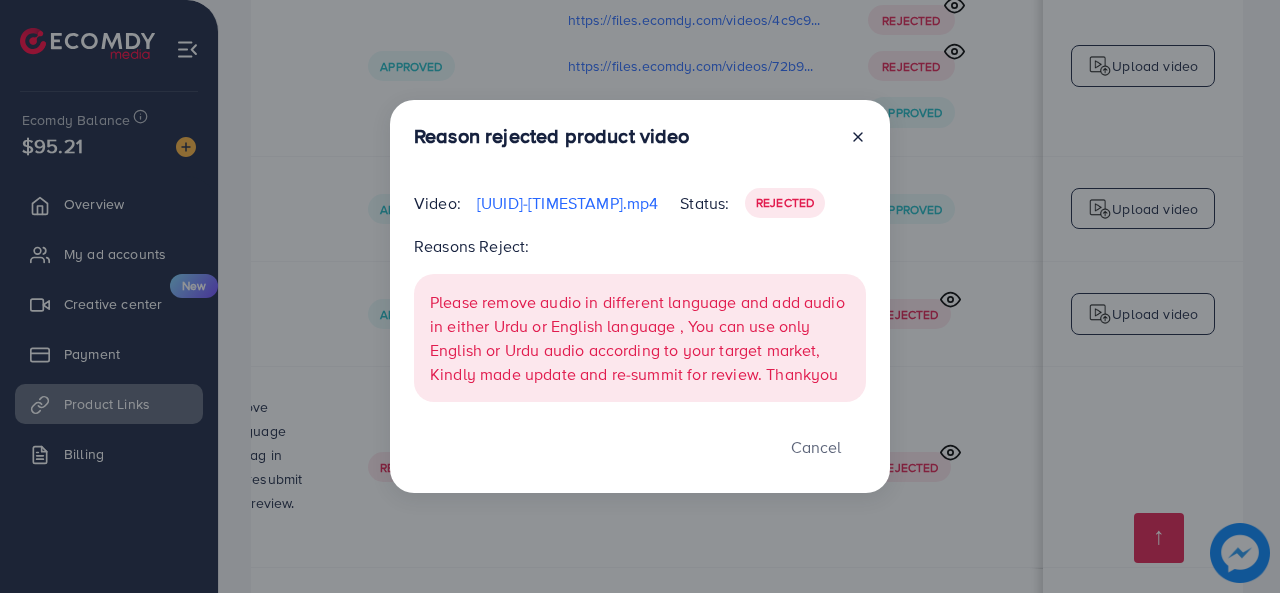 click on "Reason rejected product video   Video:  [UUID]-[TIMESTAMP].mp4  Status:  Rejected Reasons Reject: Please remove audio in different language and add audio in either Urdu or English language , You can use only English or Urdu audio according to your target market, Kindly made update and re-summit for review. Thankyou  Cancel" at bounding box center (640, 296) 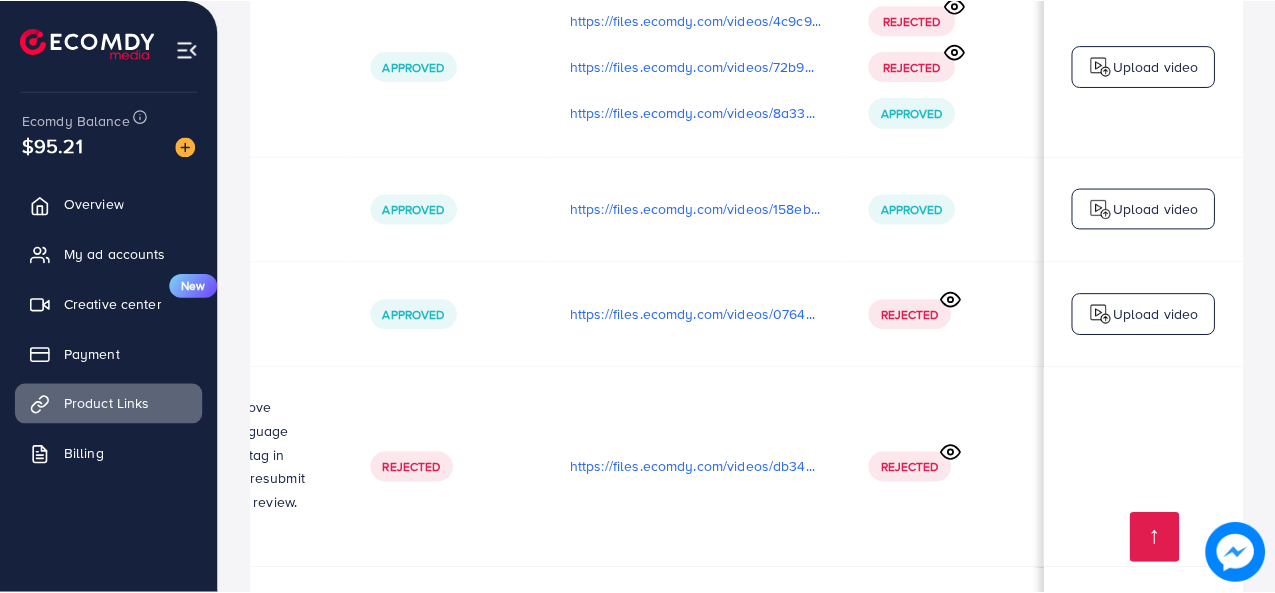 scroll, scrollTop: 0, scrollLeft: 586, axis: horizontal 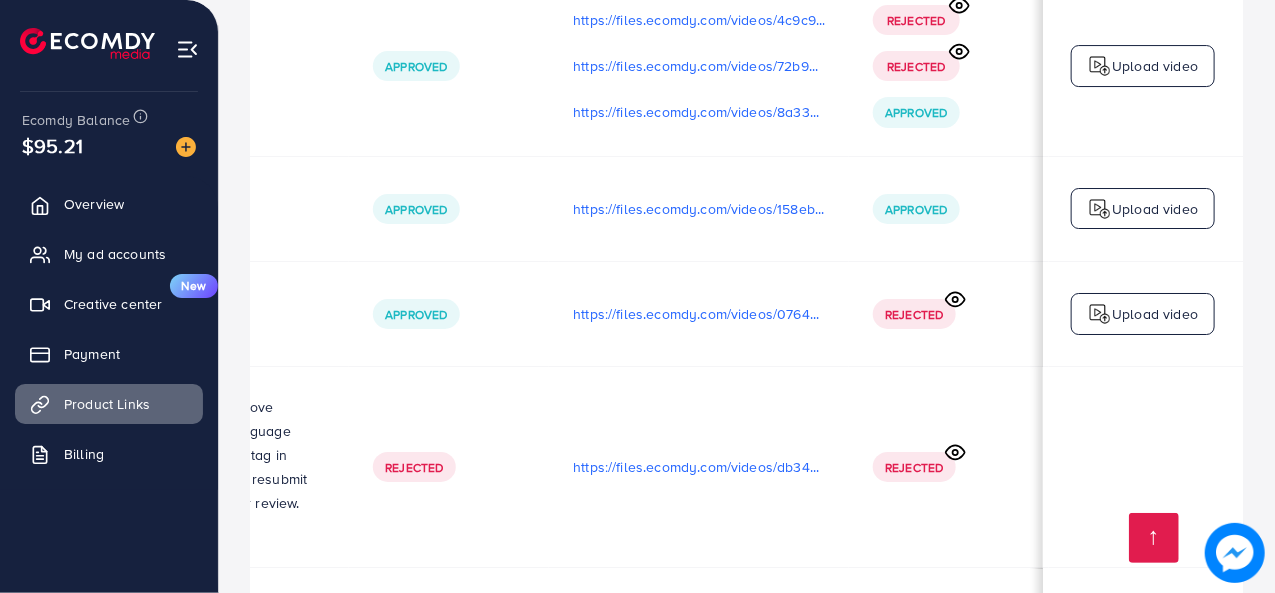 click on "[UUID]-[TIMESTAMP].mp4" at bounding box center [651, 726] 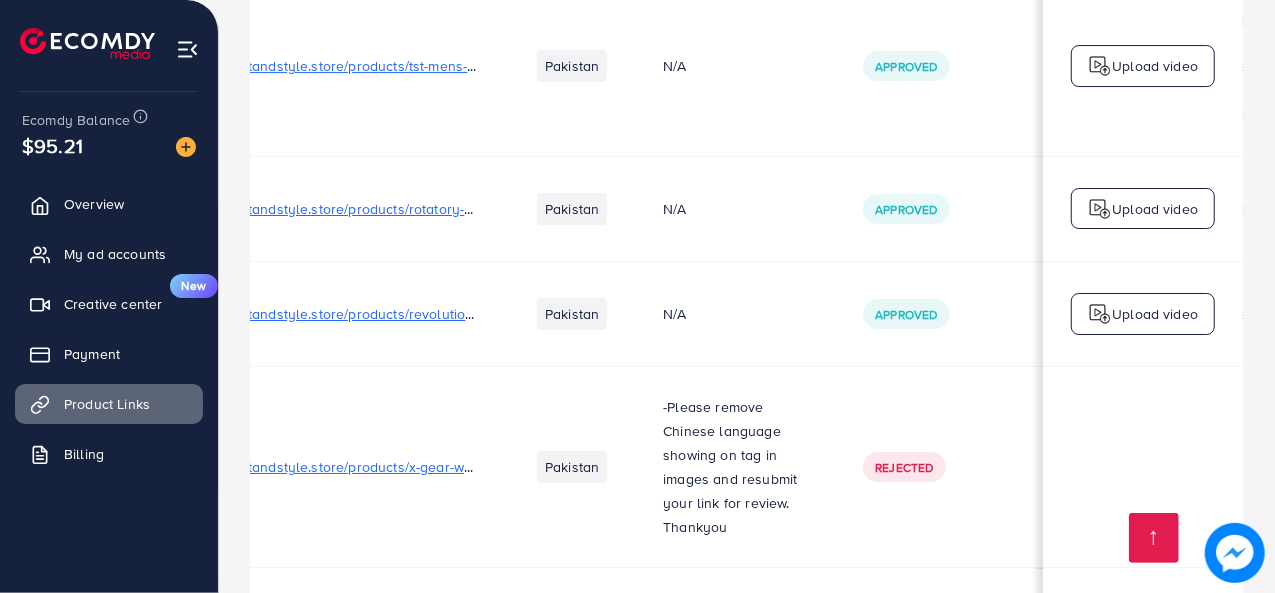 scroll, scrollTop: 0, scrollLeft: 94, axis: horizontal 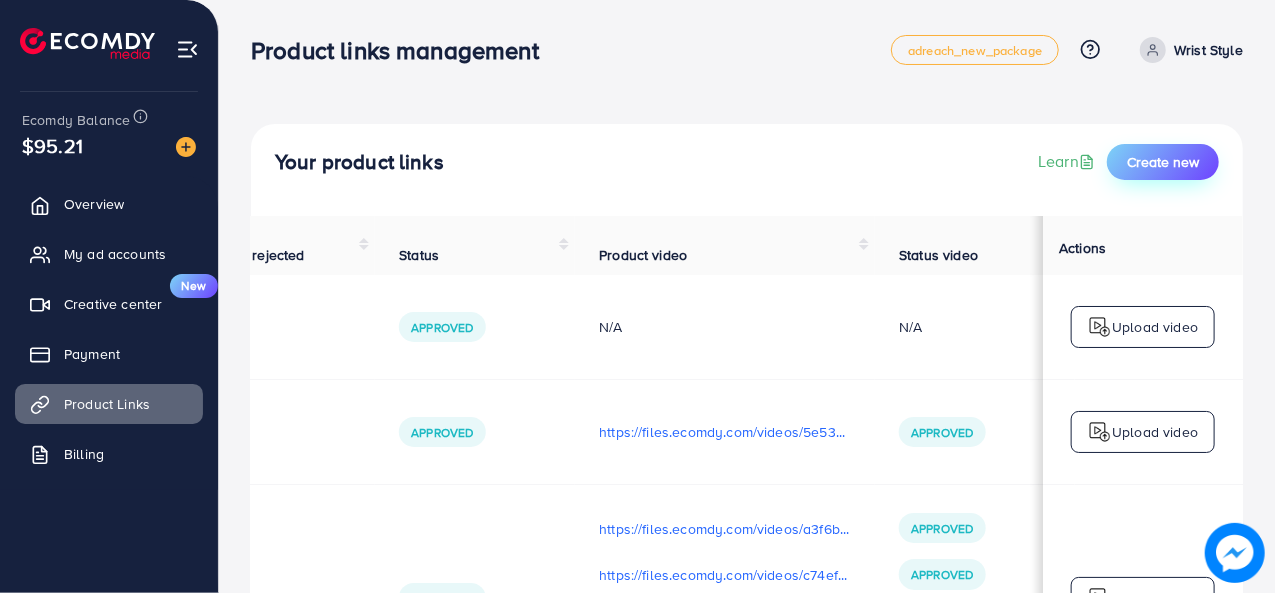 click on "Create new" at bounding box center [1163, 162] 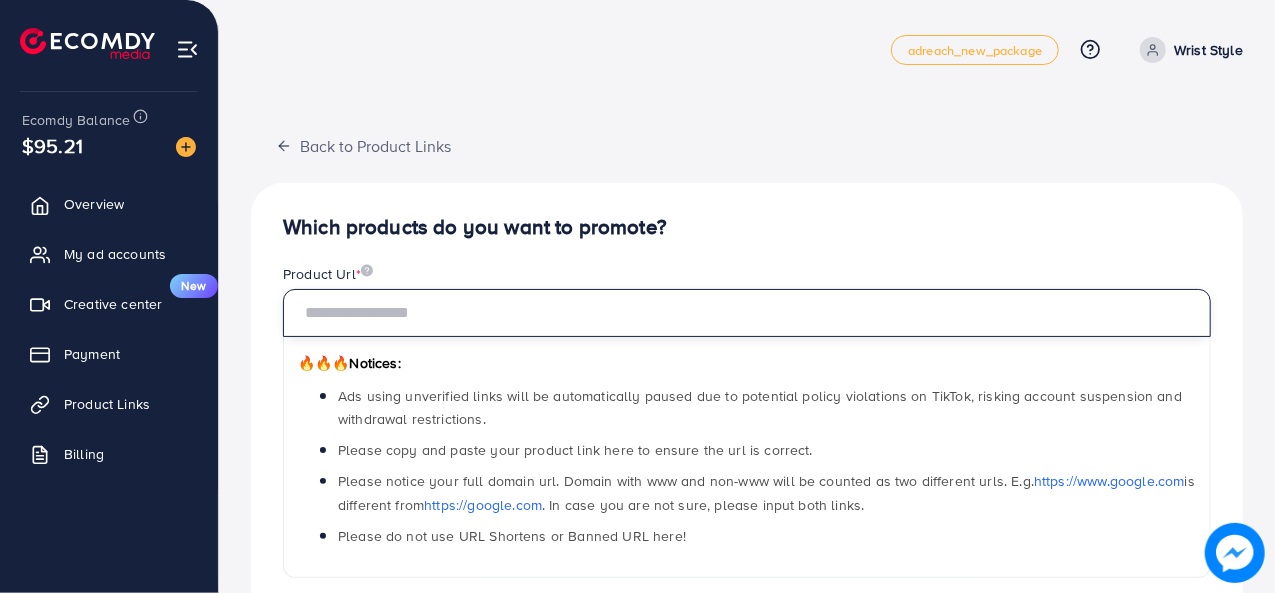 click at bounding box center (747, 313) 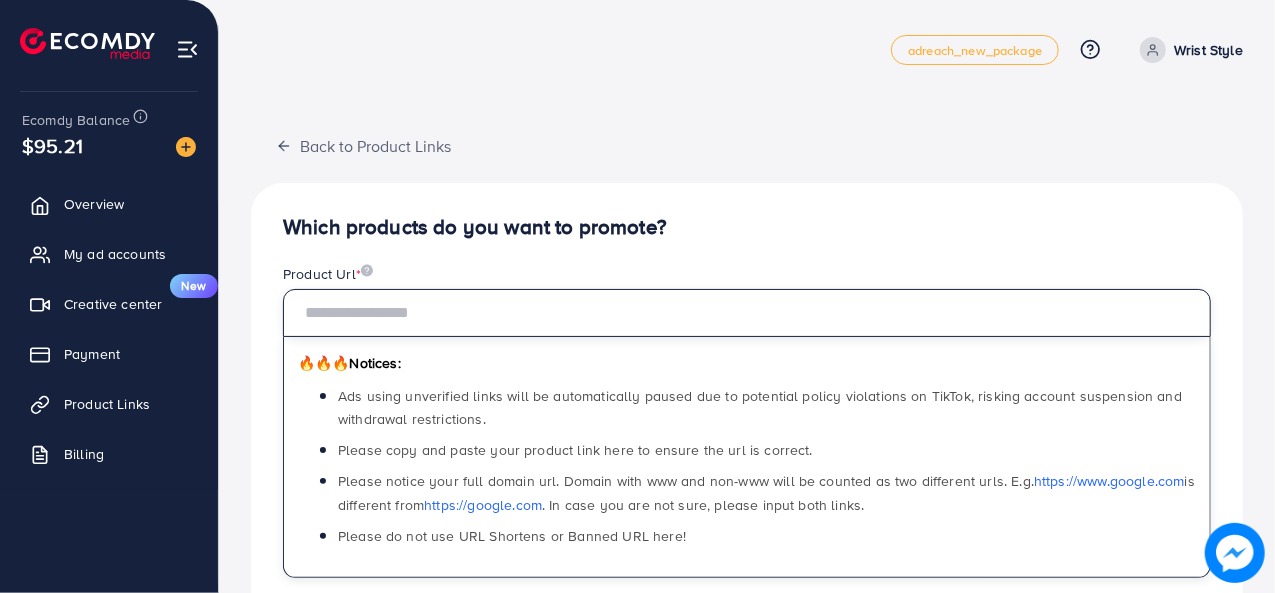 paste on "**********" 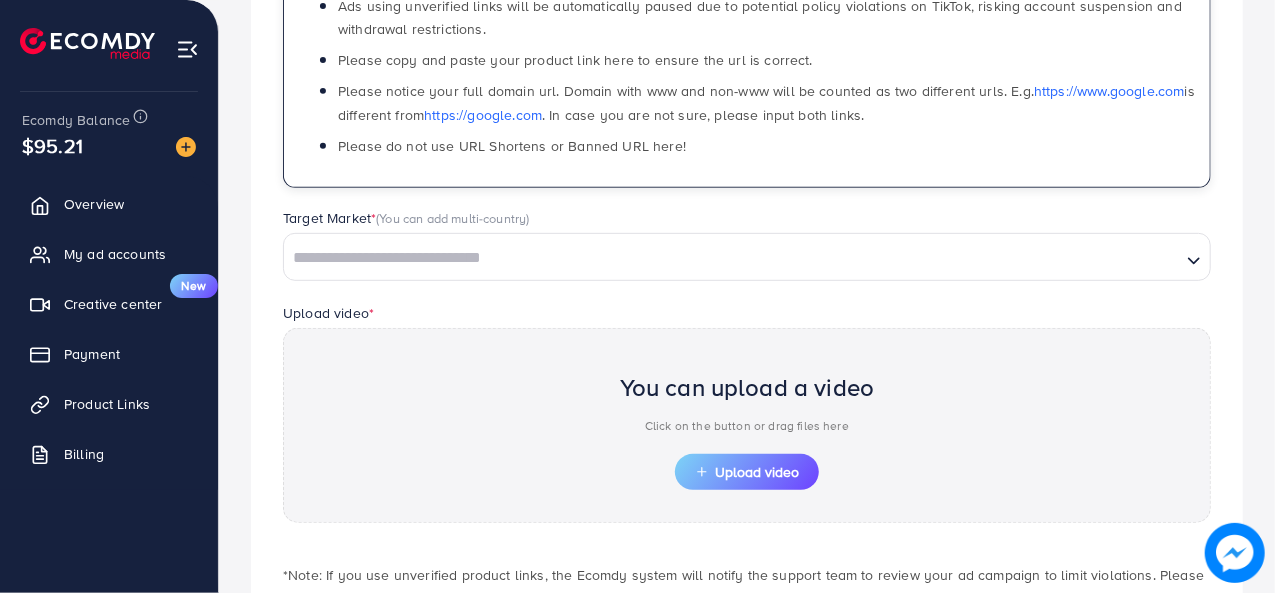 scroll, scrollTop: 400, scrollLeft: 0, axis: vertical 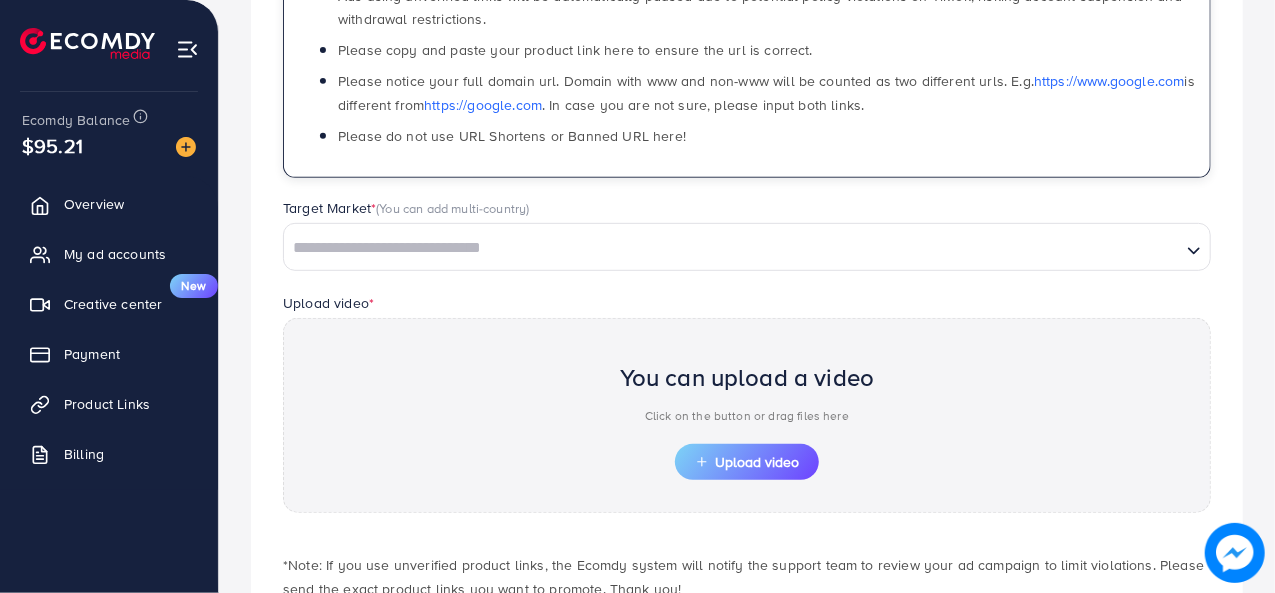 type on "**********" 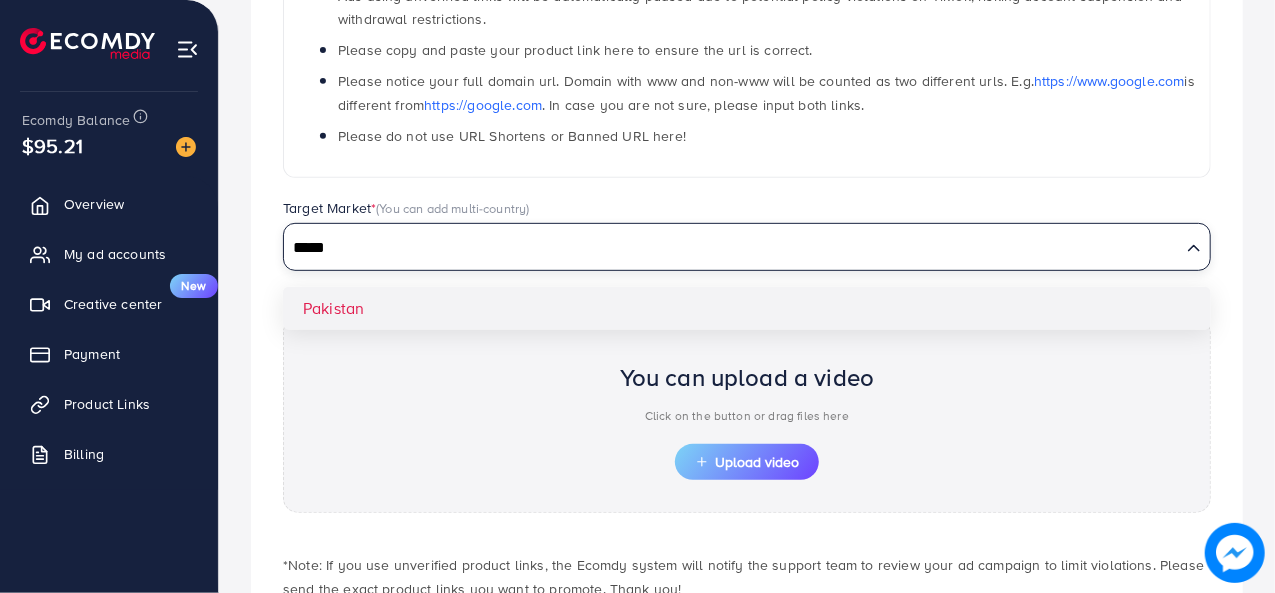 type on "*****" 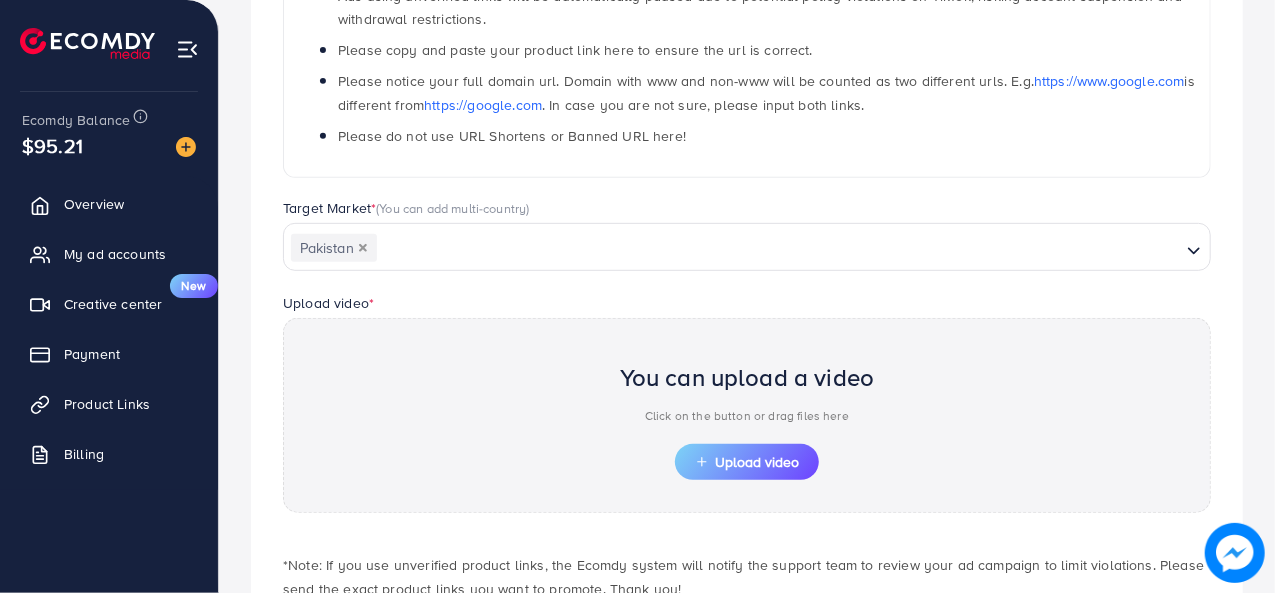 click on "**********" at bounding box center (747, 238) 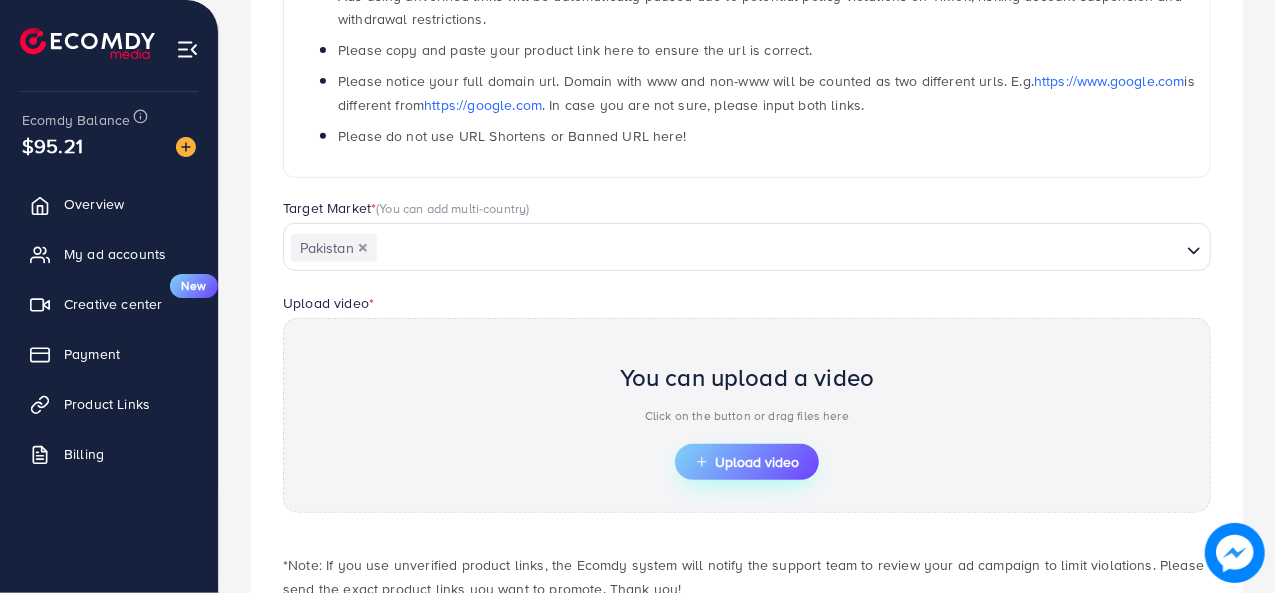 click on "Upload video" at bounding box center [747, 462] 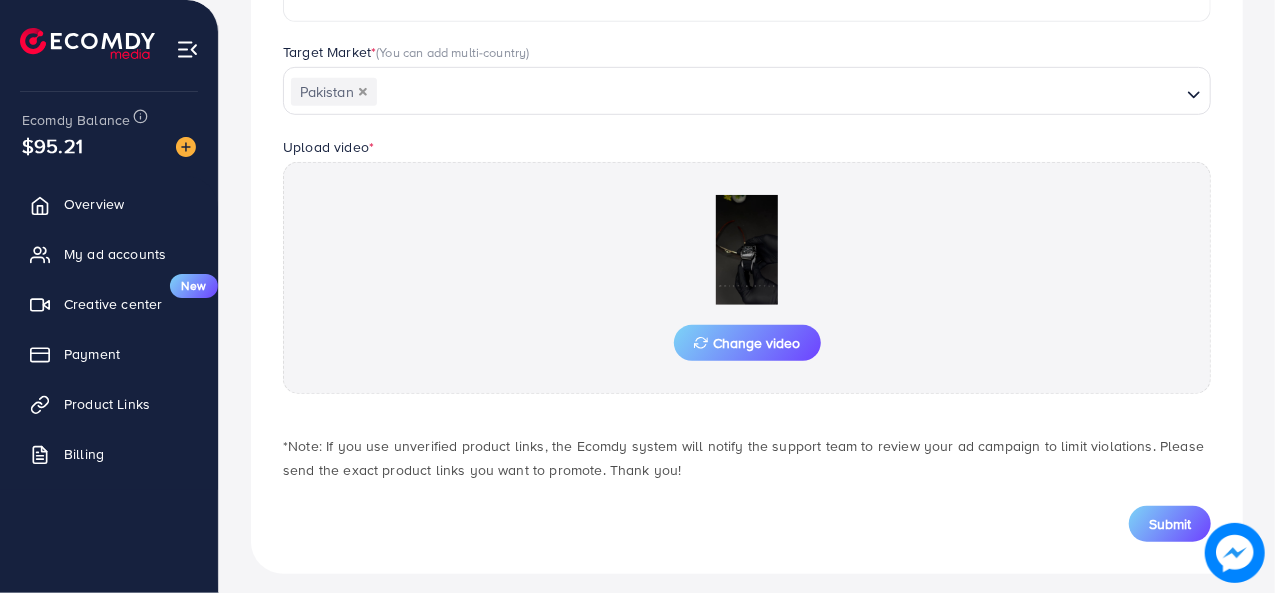 scroll, scrollTop: 566, scrollLeft: 0, axis: vertical 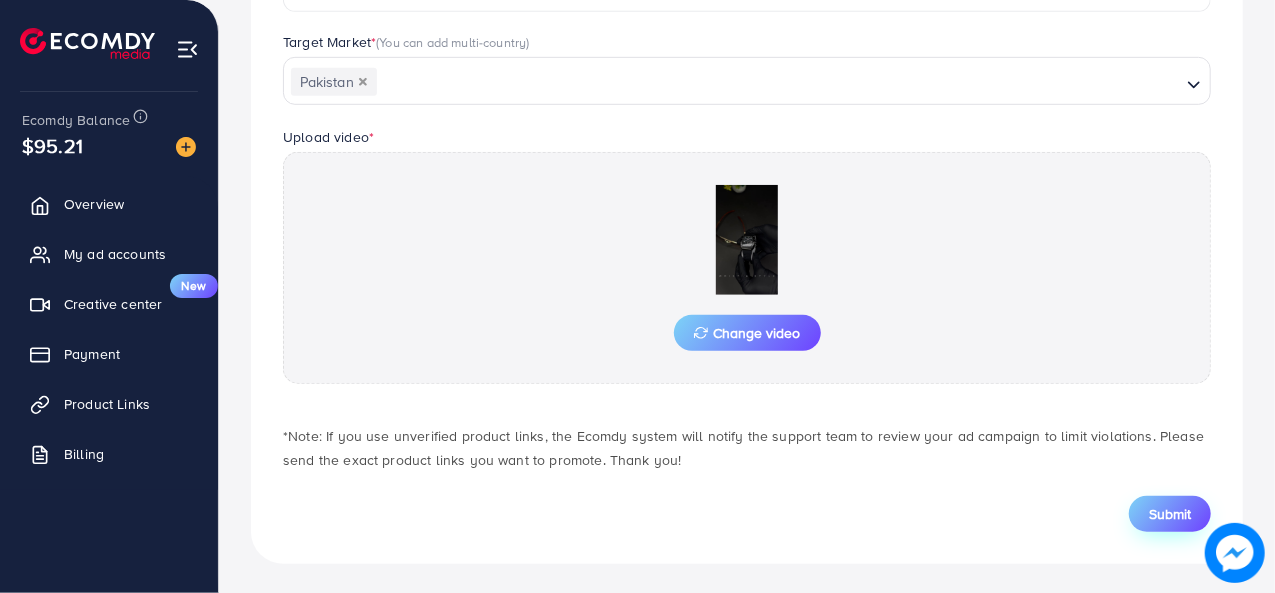 click on "Submit" at bounding box center (1170, 514) 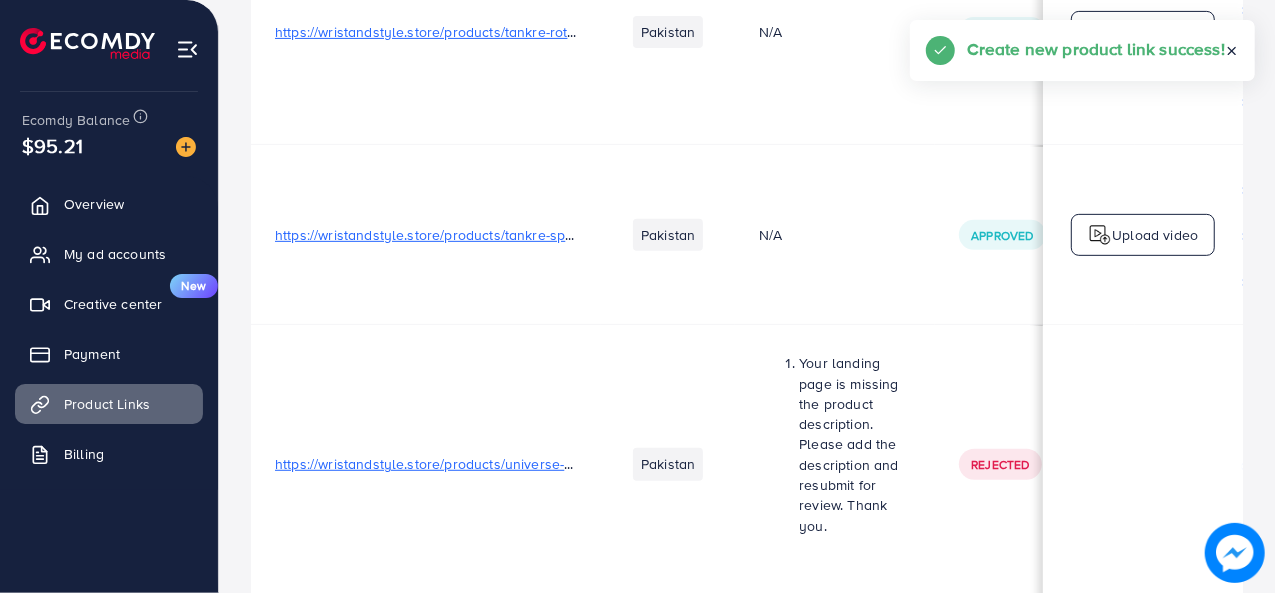 scroll, scrollTop: 0, scrollLeft: 0, axis: both 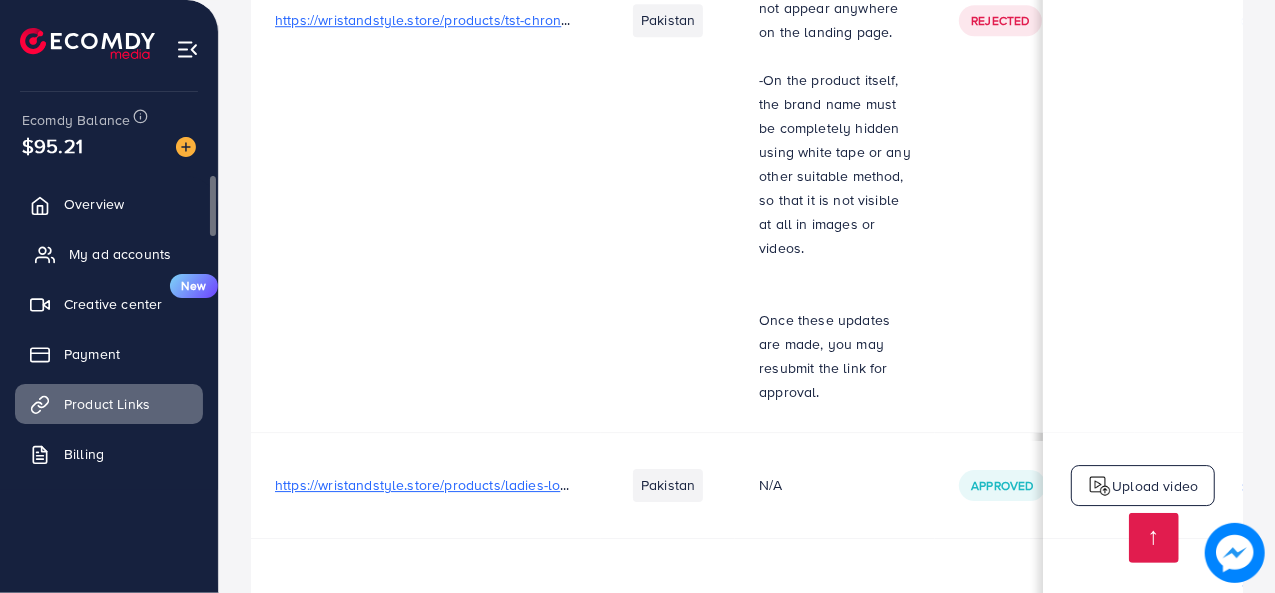 click on "My ad accounts" at bounding box center (120, 254) 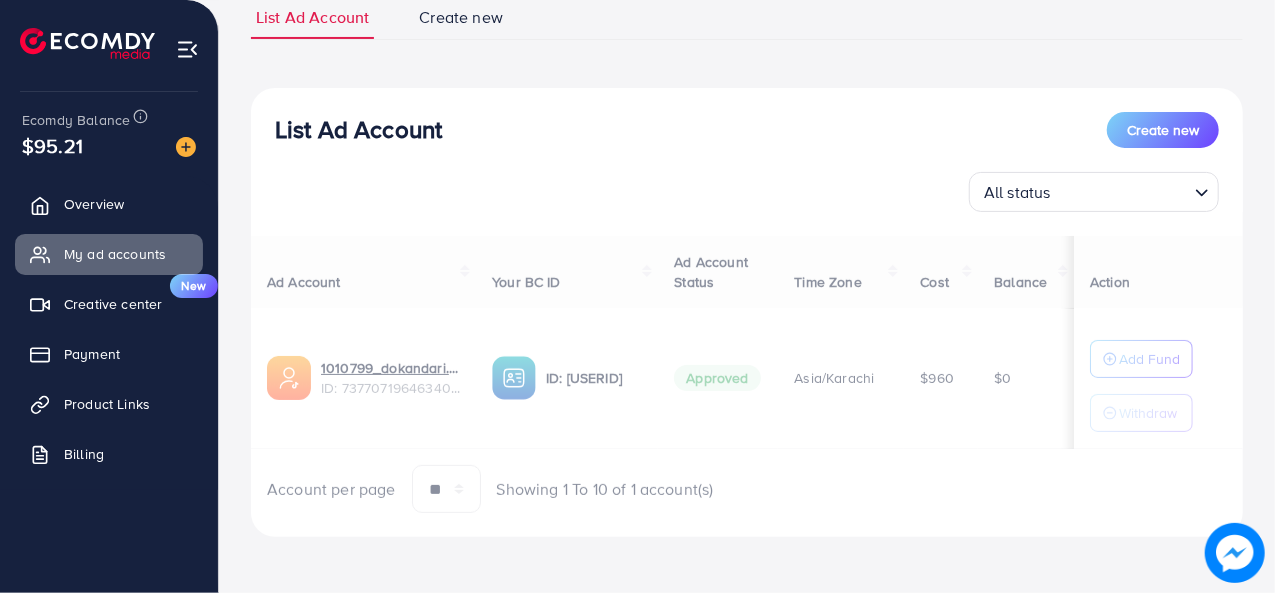 scroll, scrollTop: 0, scrollLeft: 0, axis: both 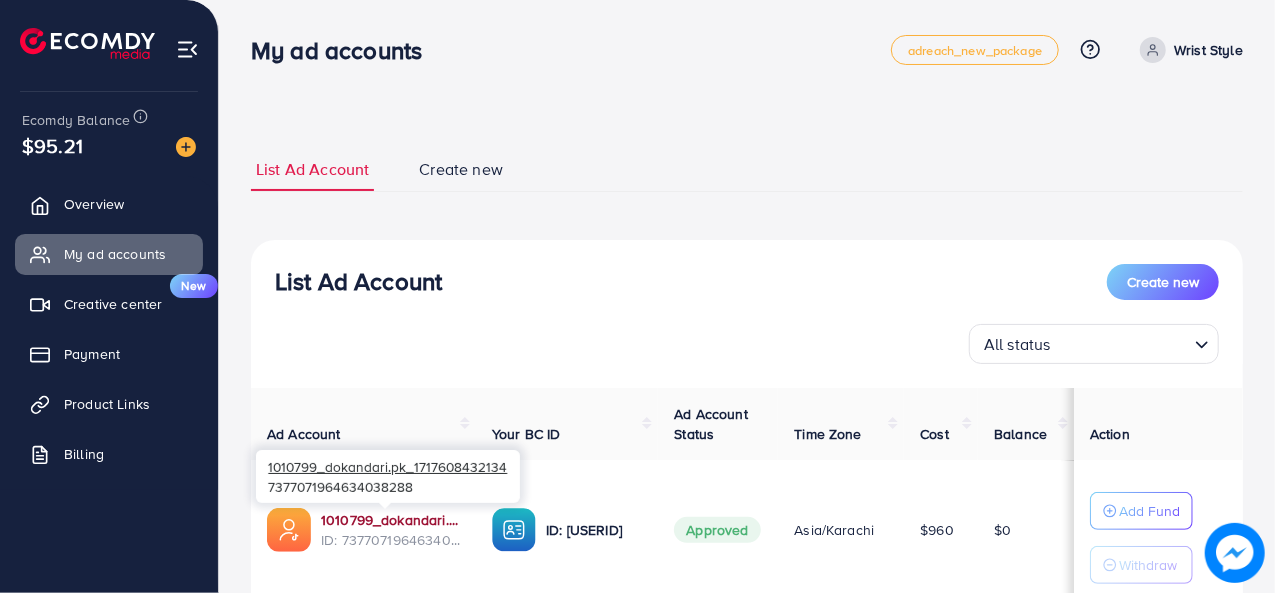 click on "1010799_dokandari.pk_1717608432134" at bounding box center [390, 520] 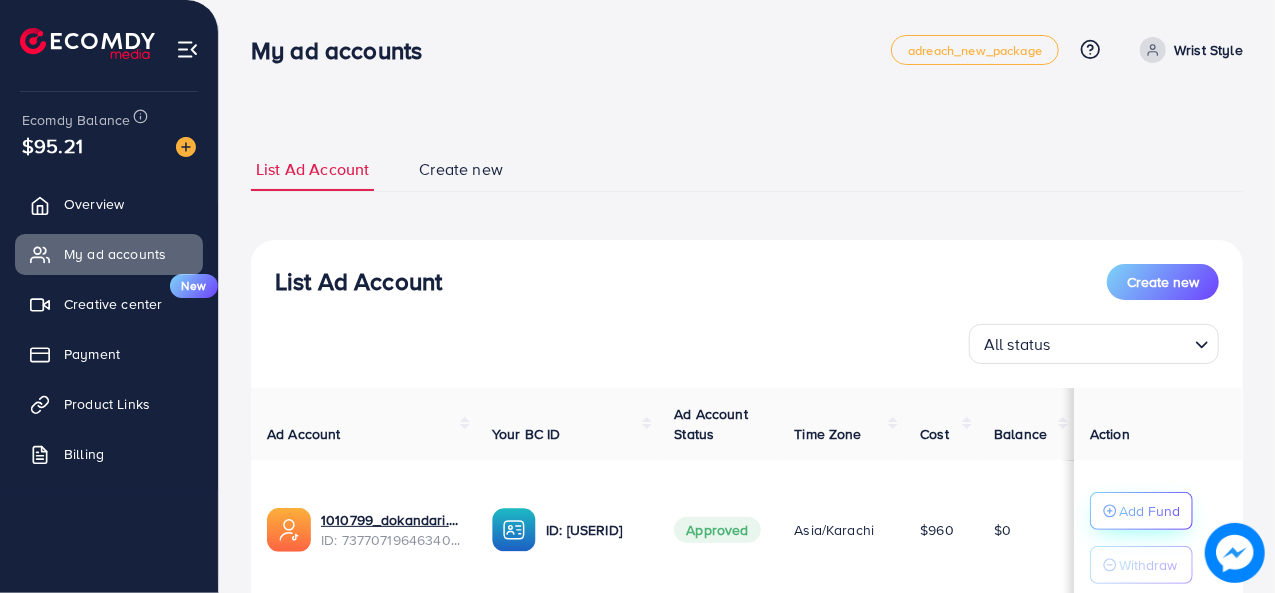 click 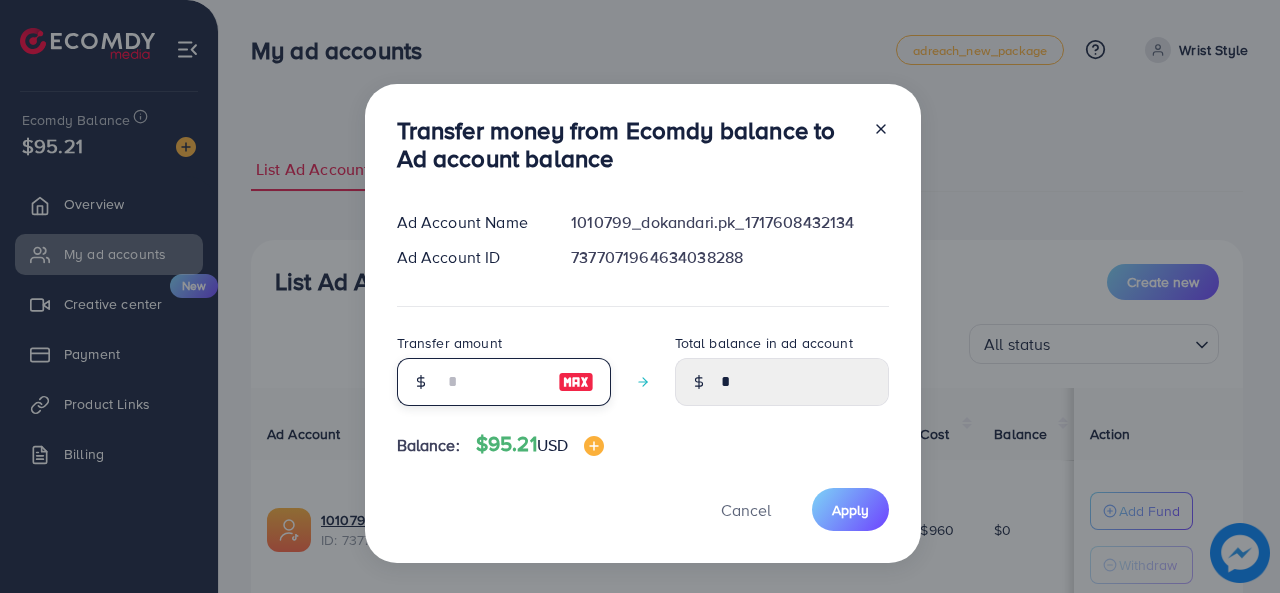 click at bounding box center [493, 382] 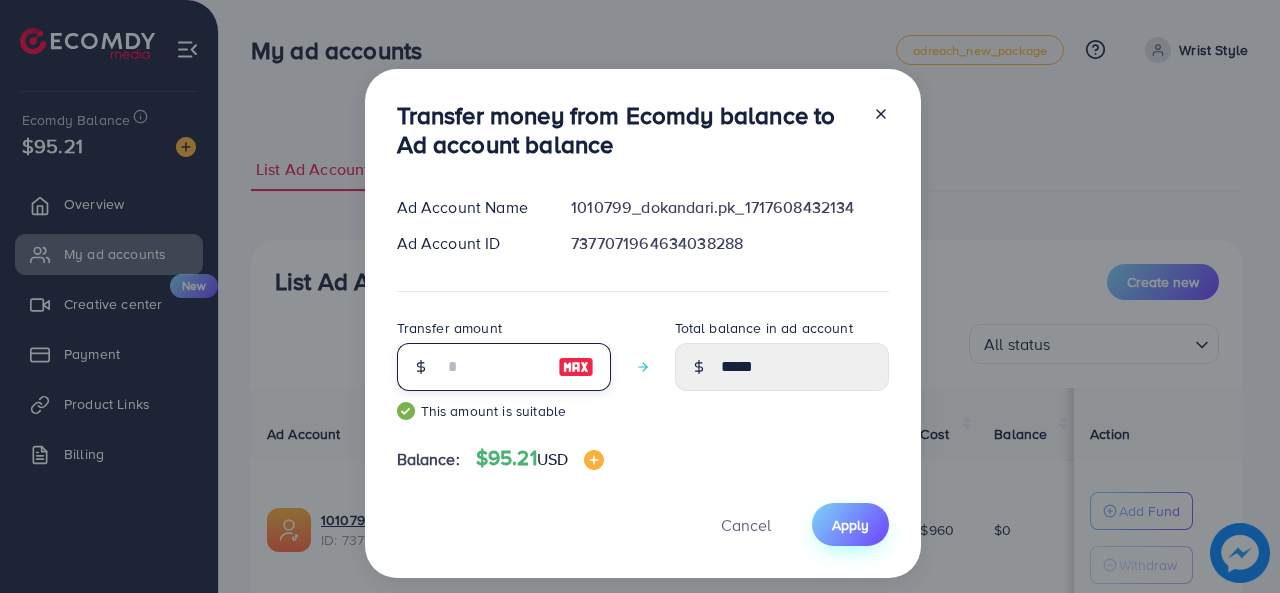 type on "**" 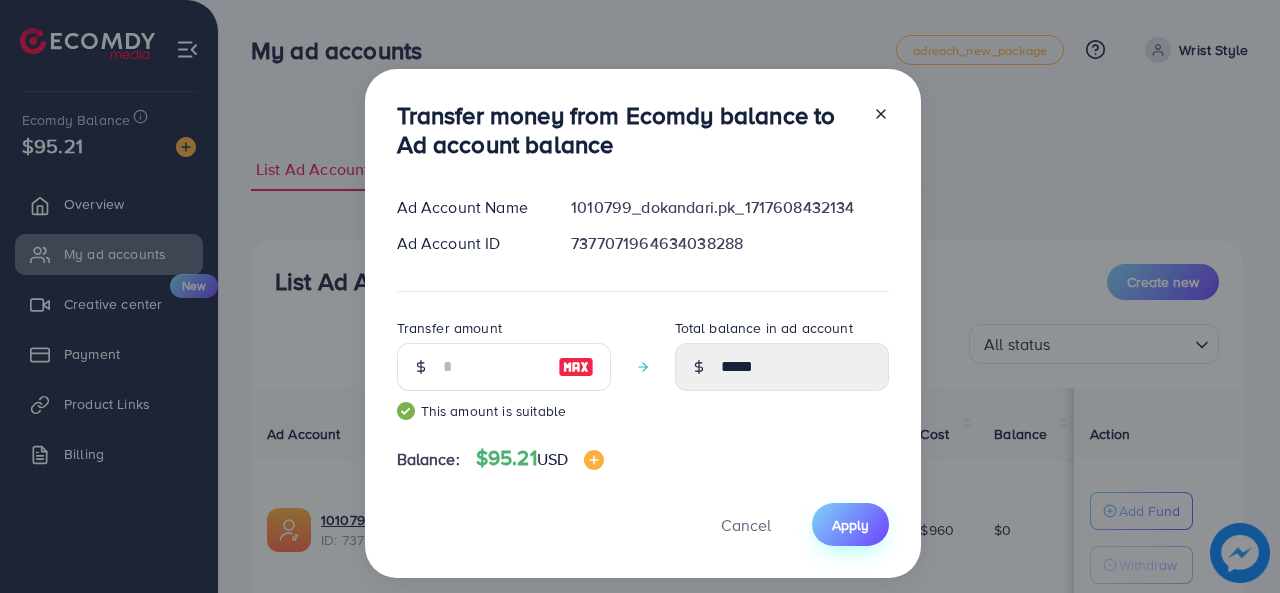 click on "Apply" at bounding box center (850, 525) 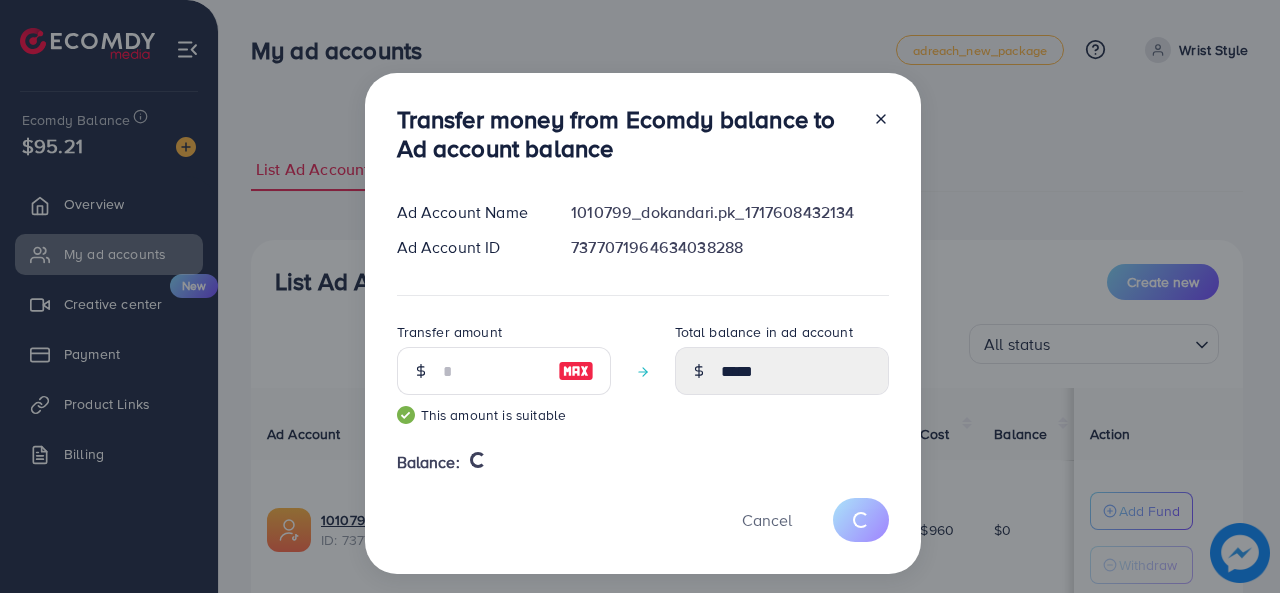 type 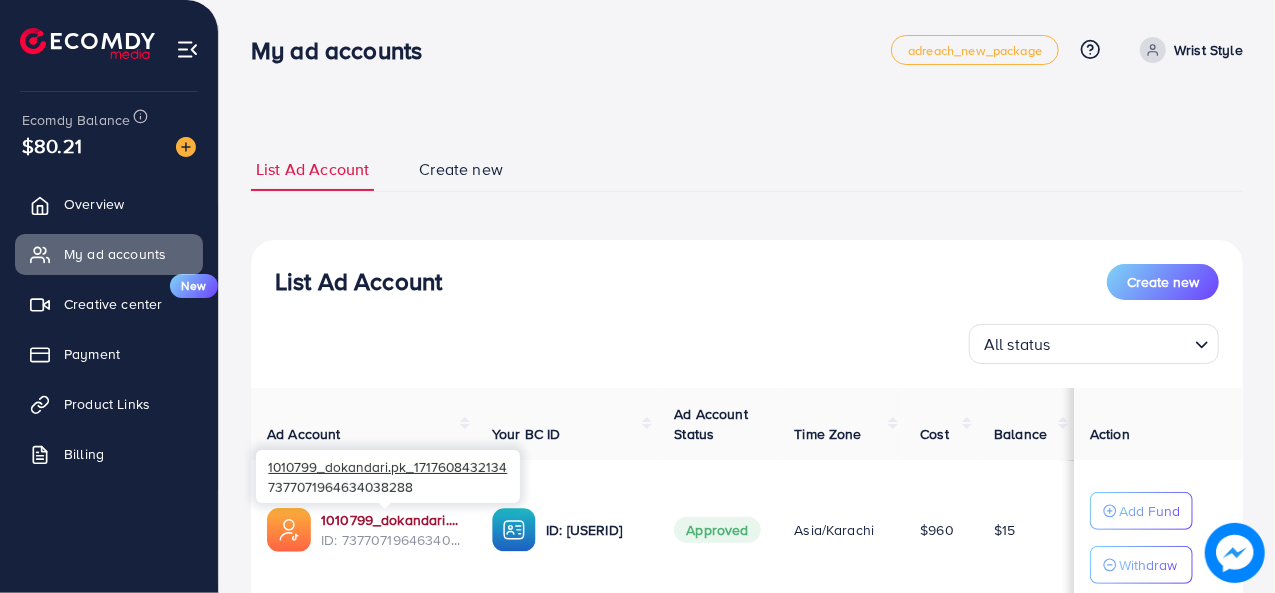 click on "1010799_dokandari.pk_1717608432134" at bounding box center (390, 520) 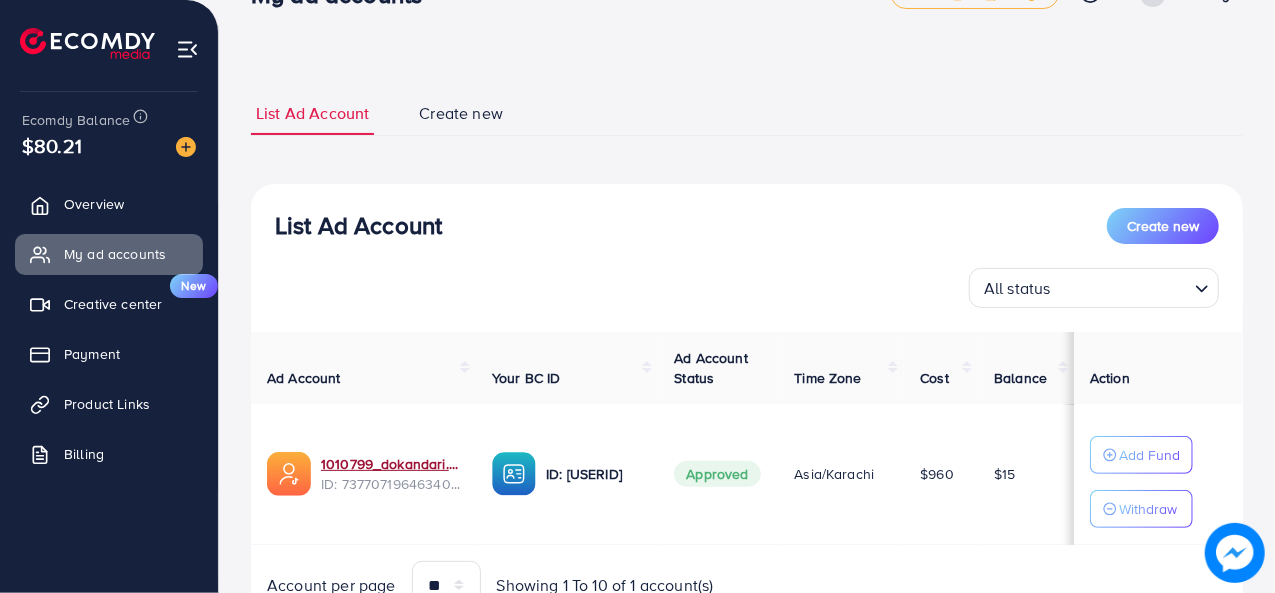 scroll, scrollTop: 150, scrollLeft: 0, axis: vertical 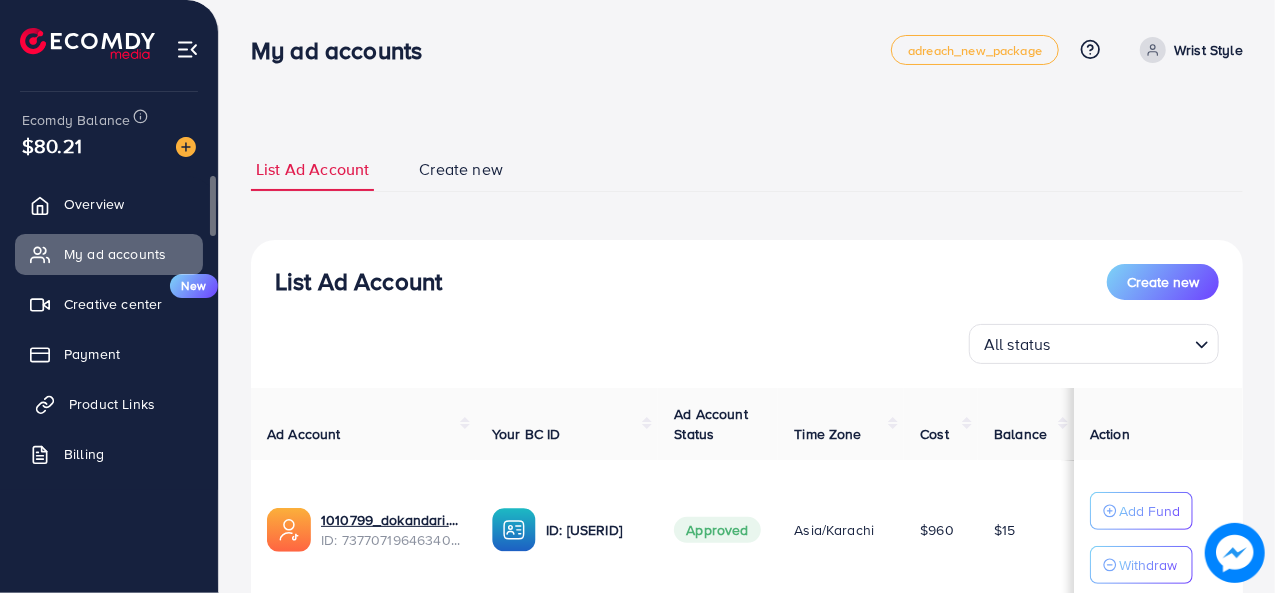 click on "Product Links" at bounding box center [109, 404] 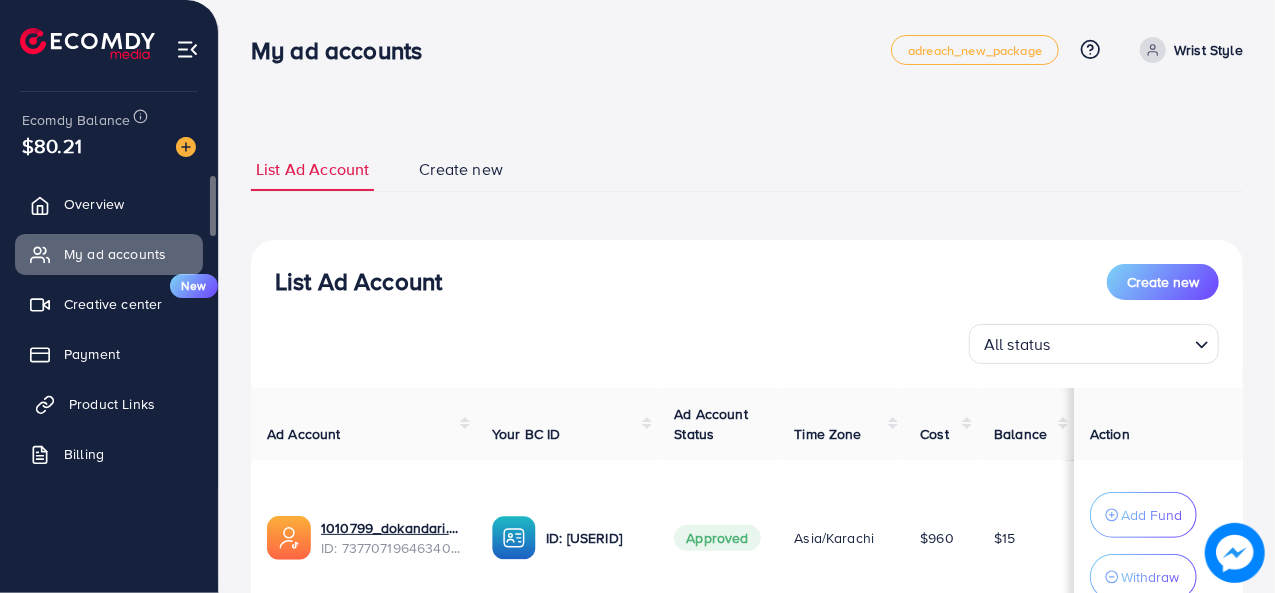 click on "Product Links" at bounding box center [112, 404] 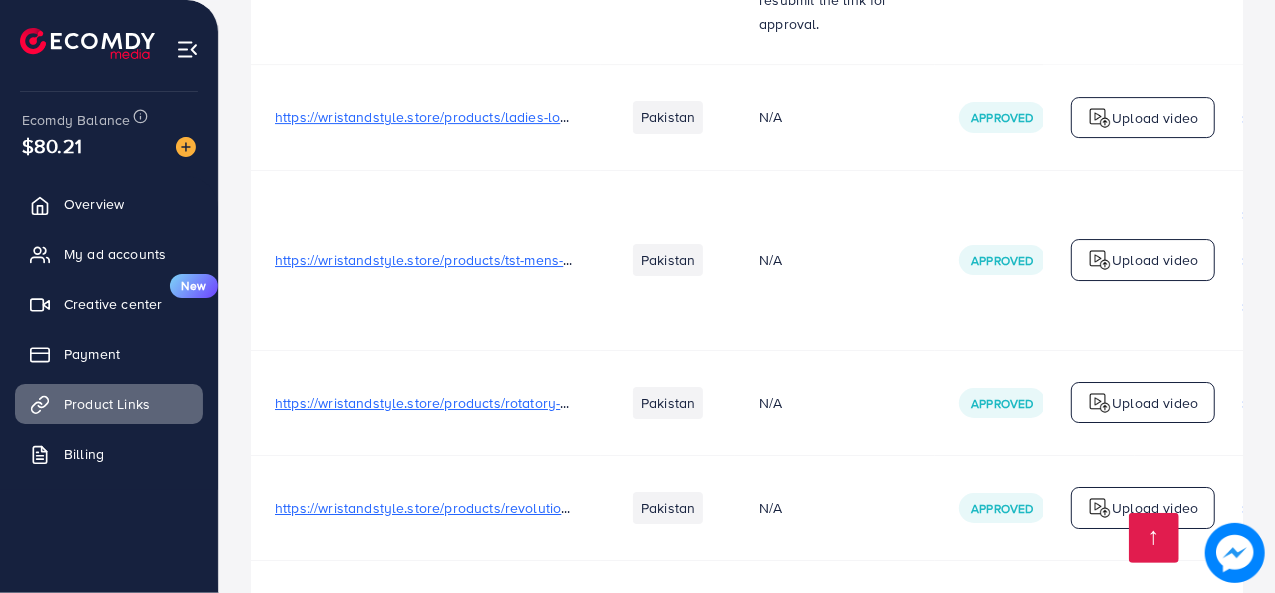 scroll, scrollTop: 11509, scrollLeft: 0, axis: vertical 